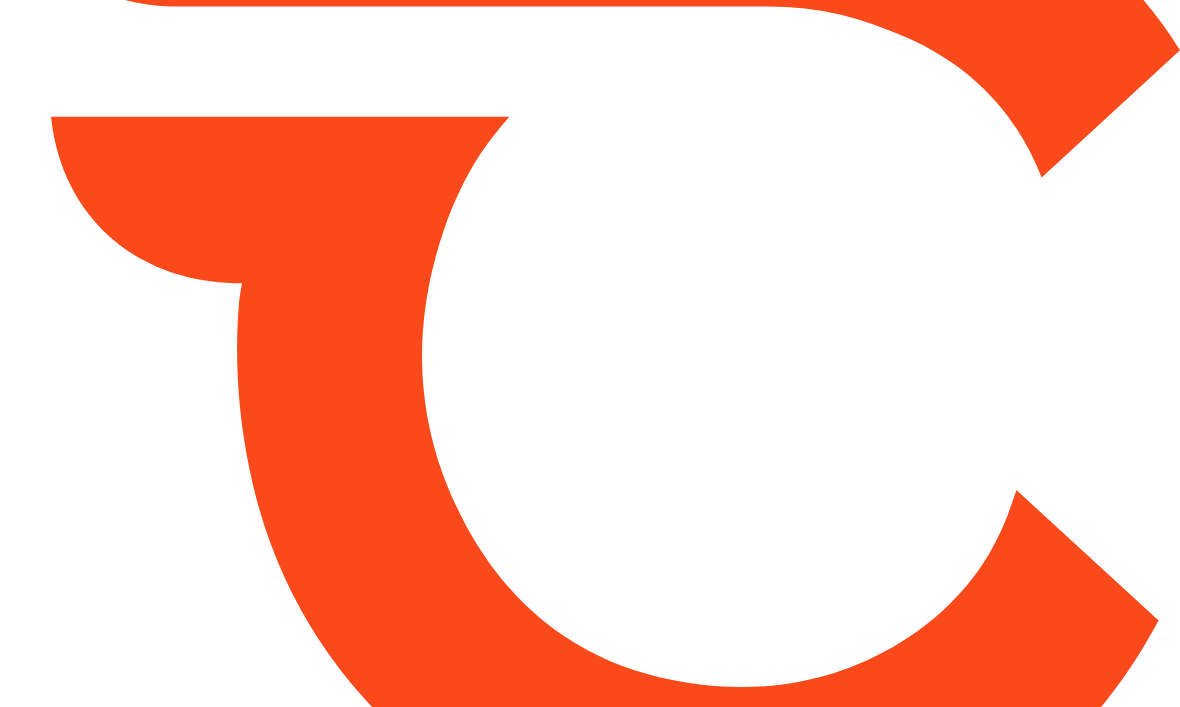 scroll, scrollTop: 0, scrollLeft: 0, axis: both 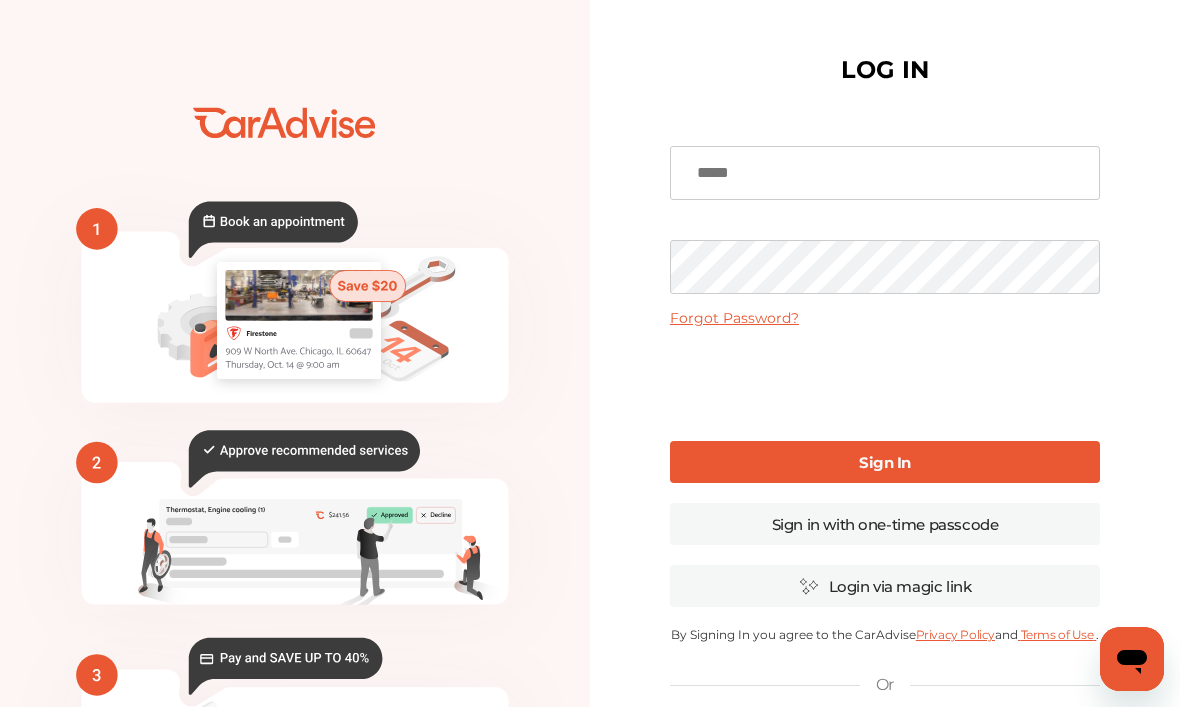 click on "Forgot Password? Sign In Sign in with one-time passcode Login via magic link By clicking Sign In, you authorize The General to release your policy information to CarAdvise By Signing In you agree to the CarAdvise  Privacy Policy  and    Terms of Use   . Or Create an Account Here Uber Canada Driver? Sign in here Click Here" at bounding box center (885, 487) 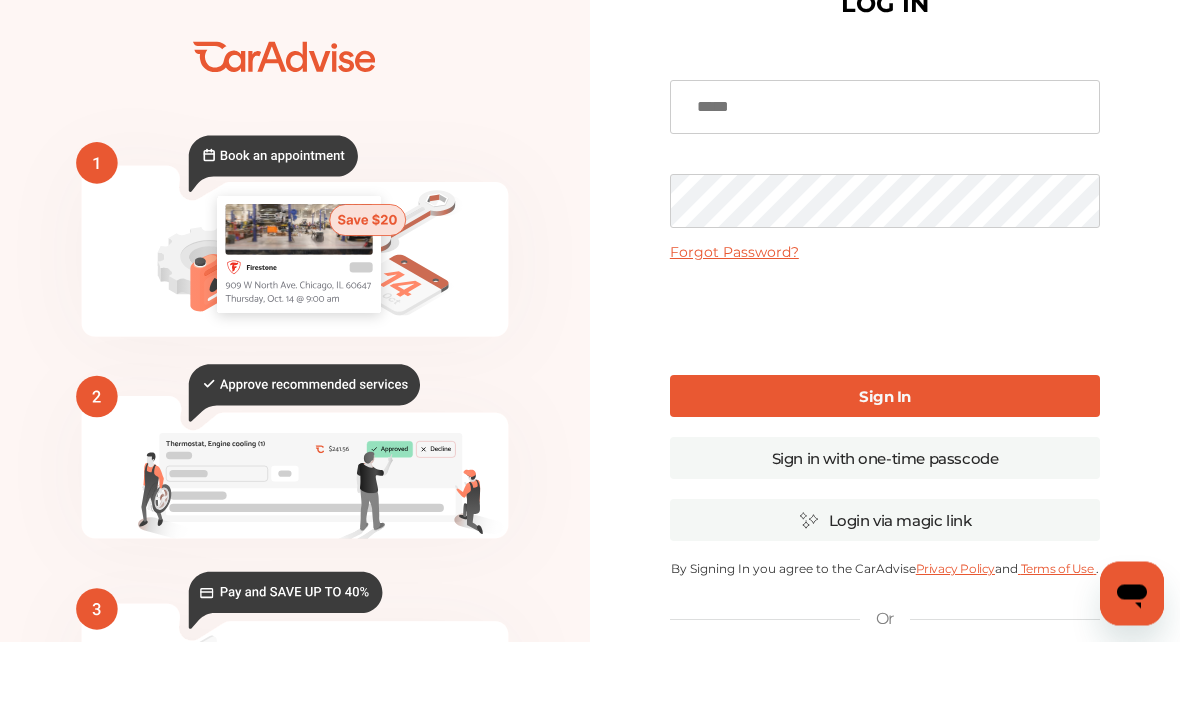click 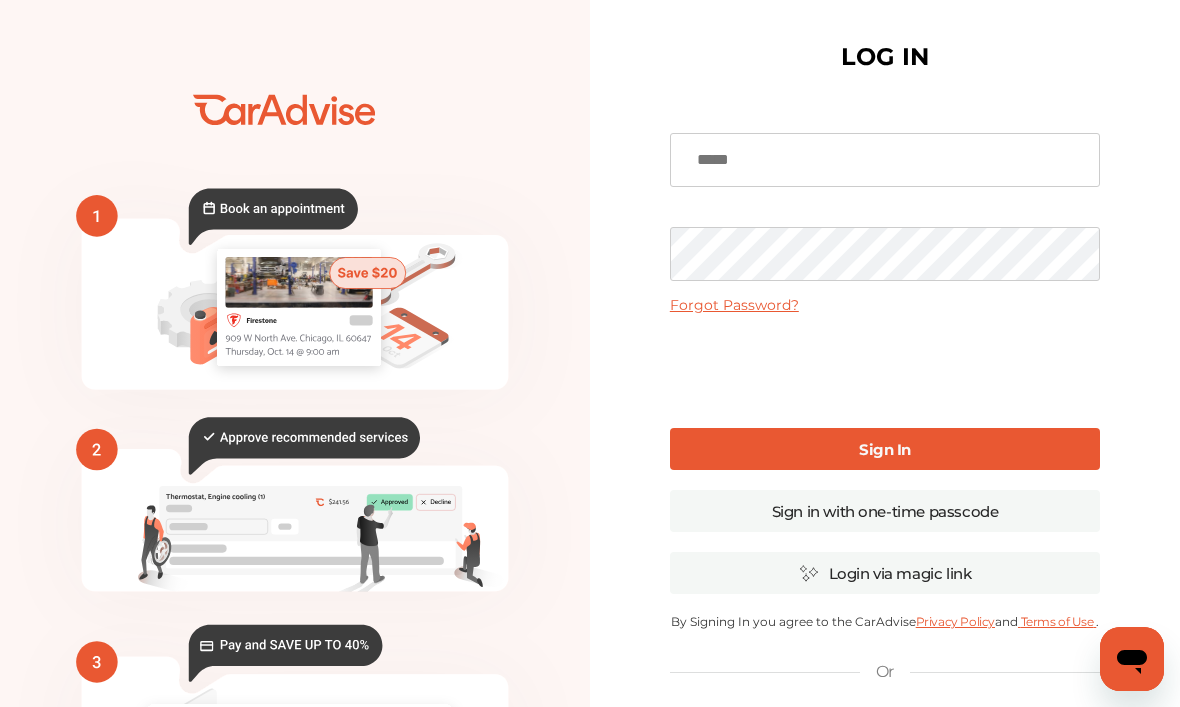 scroll, scrollTop: 0, scrollLeft: 0, axis: both 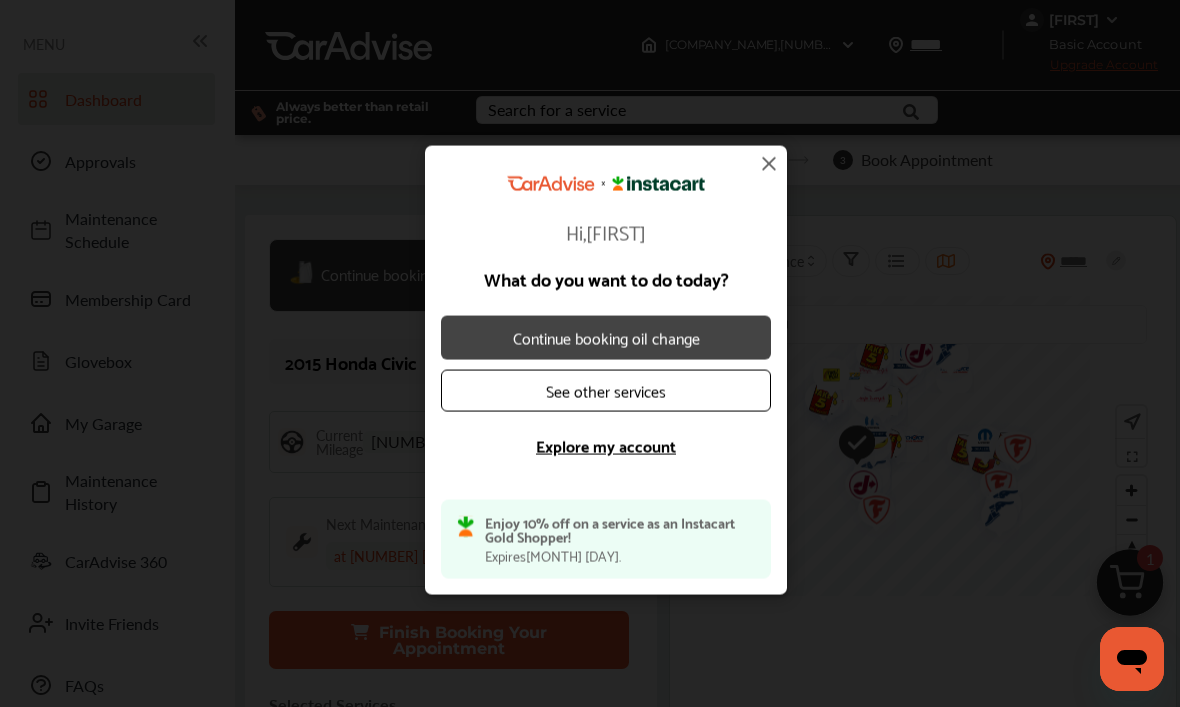 click on "Continue booking oil change" at bounding box center [606, 337] 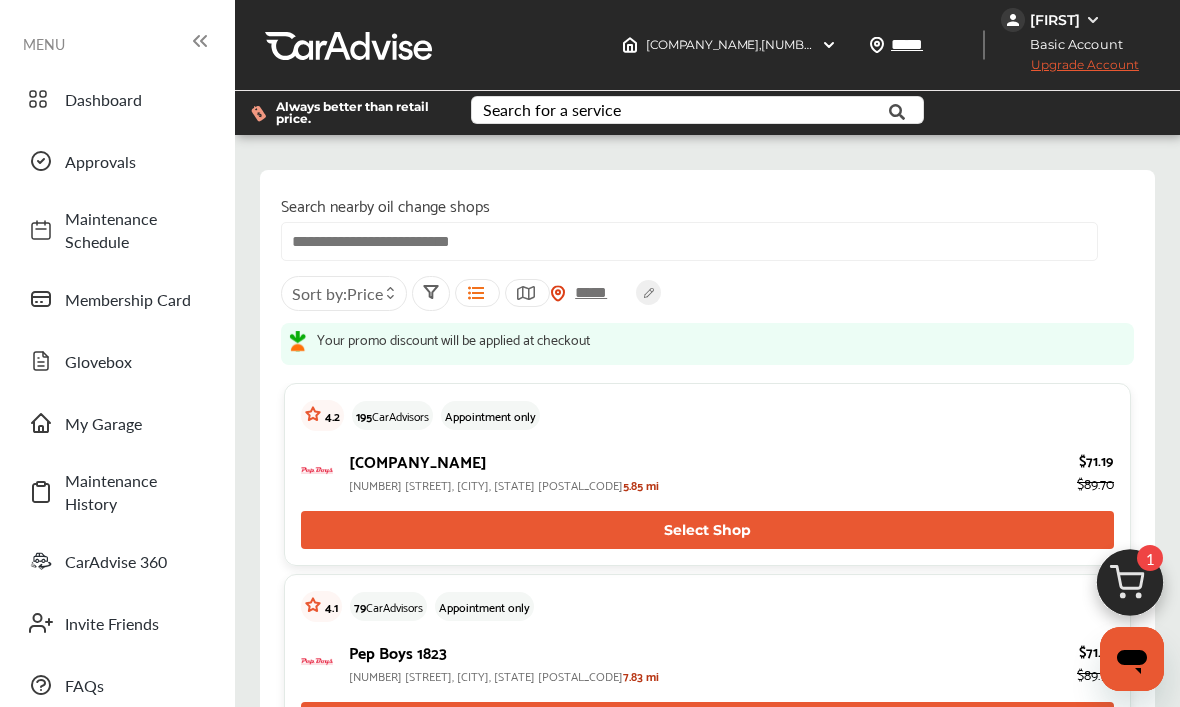 click at bounding box center [689, 241] 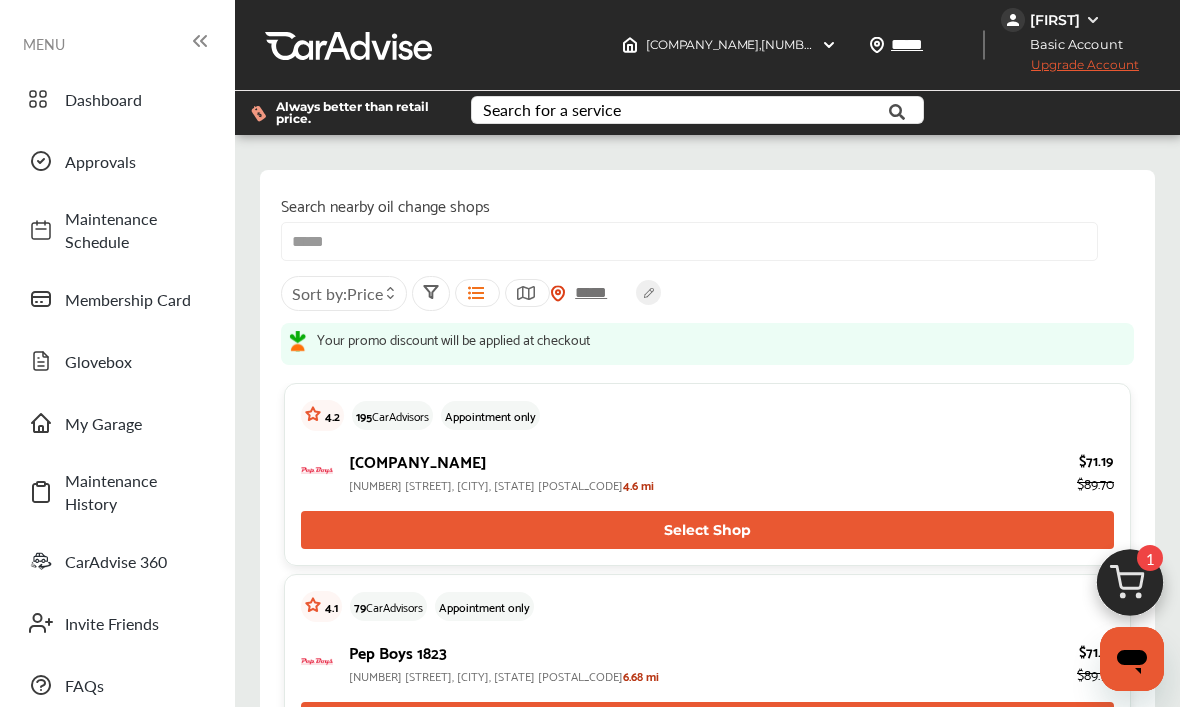 click on "Search nearby oil change shops ***** [CITY], [STATE] [POSTAL_CODE] [POSTAL_CODE] [STREET], [CITY], [STATE] [POSTAL_CODE] [POSTAL_CODE] [STREET], [CITY], [STATE] [POSTAL_CODE] [POSTAL_CODE] [STREET], [CITY], [STATE] [POSTAL_CODE] *****
Sort by :  Price
Your promo discount will be applied at checkout
4.2   195  CarAdvisors Appointment only Pep Boys 0124 [NUMBER] [STREET], [CITY], [STATE] [POSTAL_CODE]  4.6 mi $71.19 $89.70 Select Shop
4.1   79  CarAdvisors Appointment only Pep Boys 1823 [NUMBER] [STREET], [CITY], [STATE] [POSTAL_CODE]  6.68 mi $71.19 $89.70 Select Shop
4.8   173  CarAdvisors Appointment only Pep Boys 1802 [NUMBER] [STREET], [CITY], [STATE] [POSTAL_CODE]  6.98 mi $71.19 $89.70 Select Shop
4.6   157  CarAdvisors Appointment only Pep Boys 0136 [NUMBER] [STREET], [CITY], [STATE] [POSTAL_CODE]  7.22 mi $71.19 $89.70 Select Shop
5.0   63  CarAdvisors Appointment only 1.3 mi $72.15 Select Shop" at bounding box center (707, 5063) 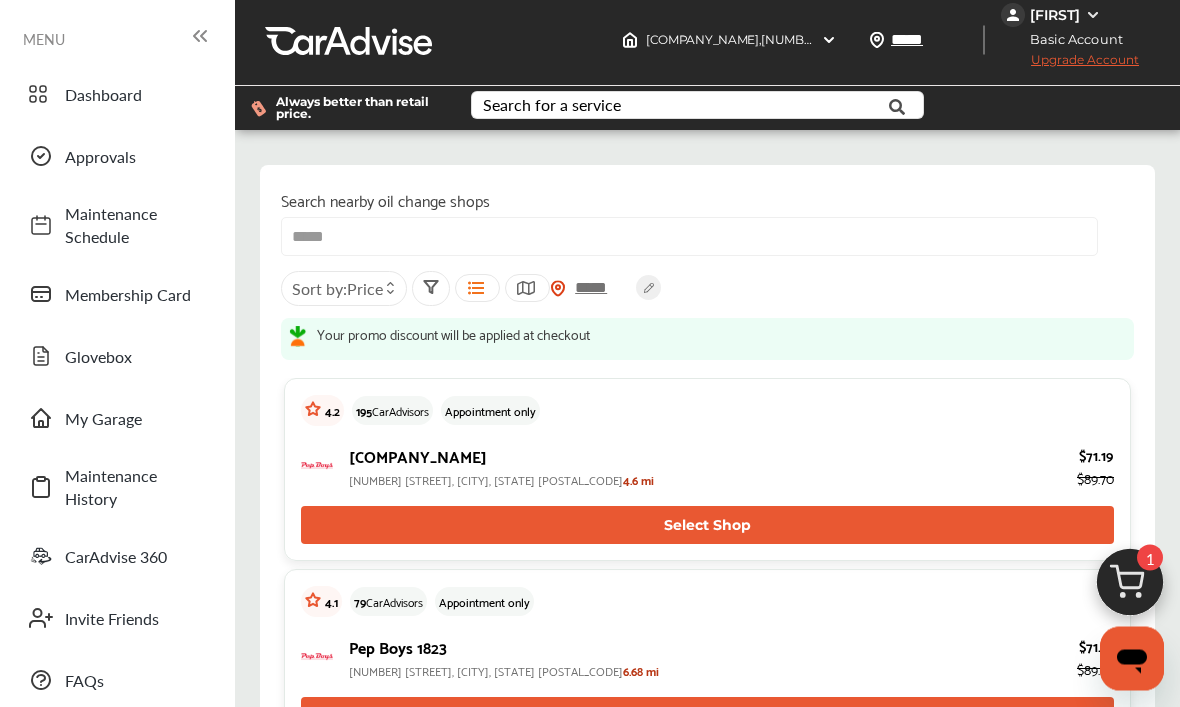 scroll, scrollTop: 0, scrollLeft: 0, axis: both 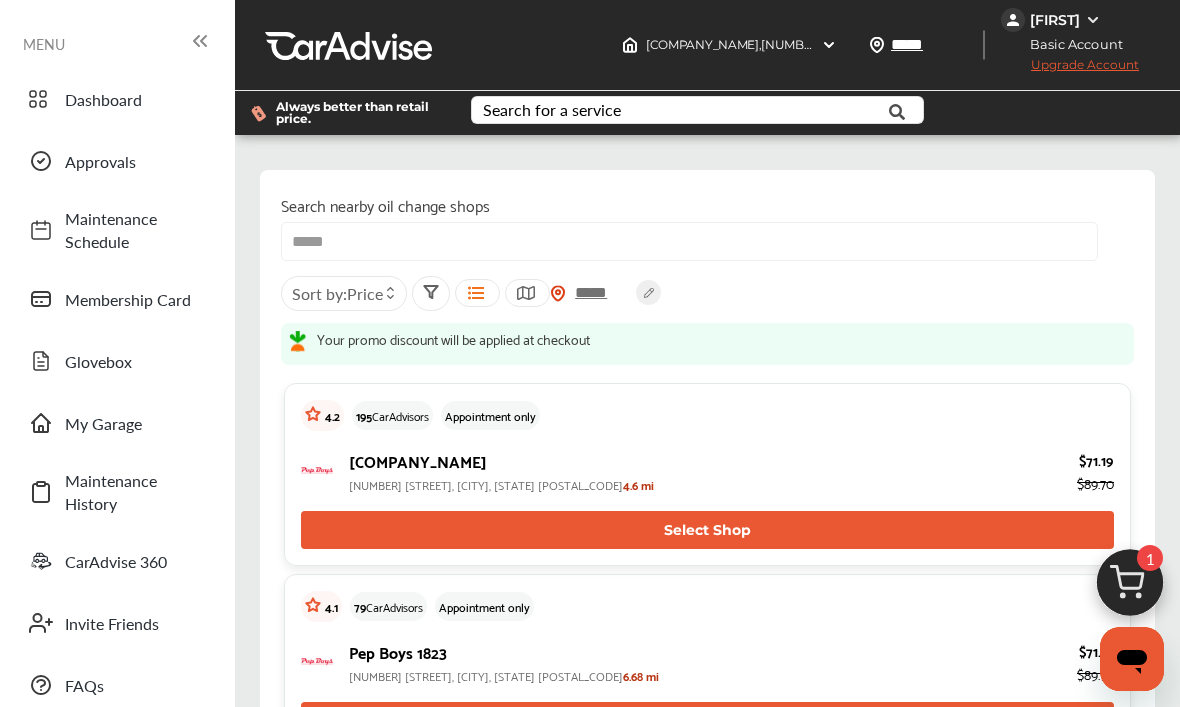 click 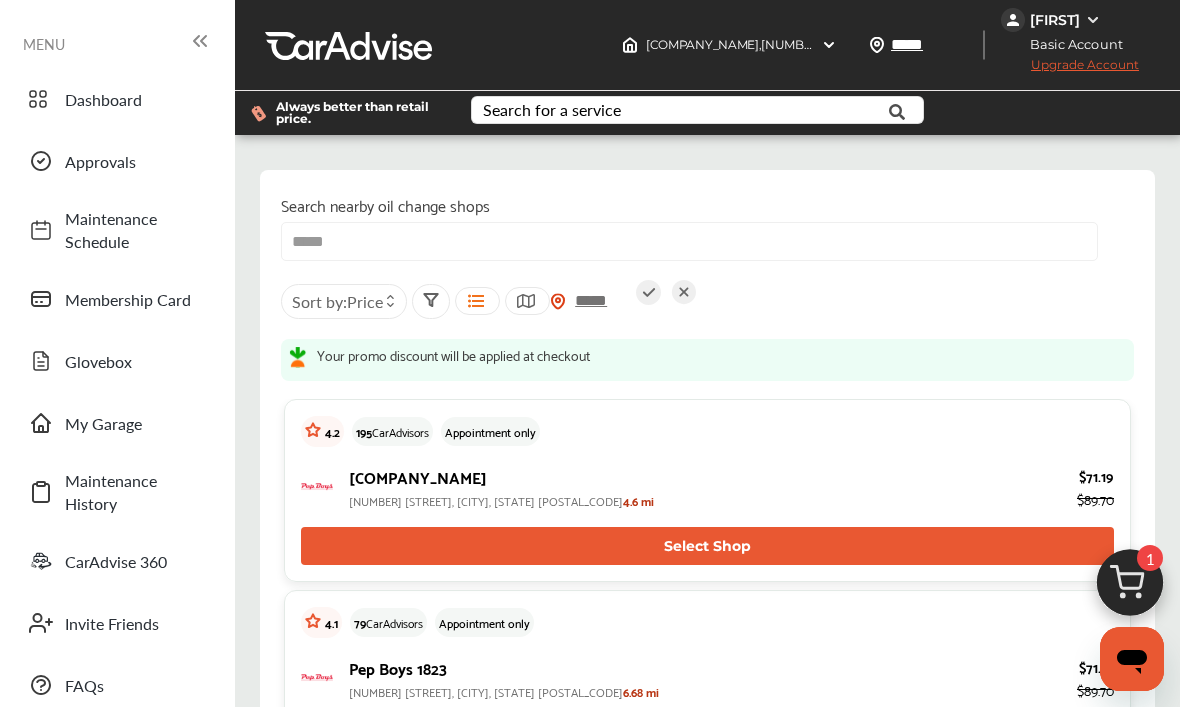 click 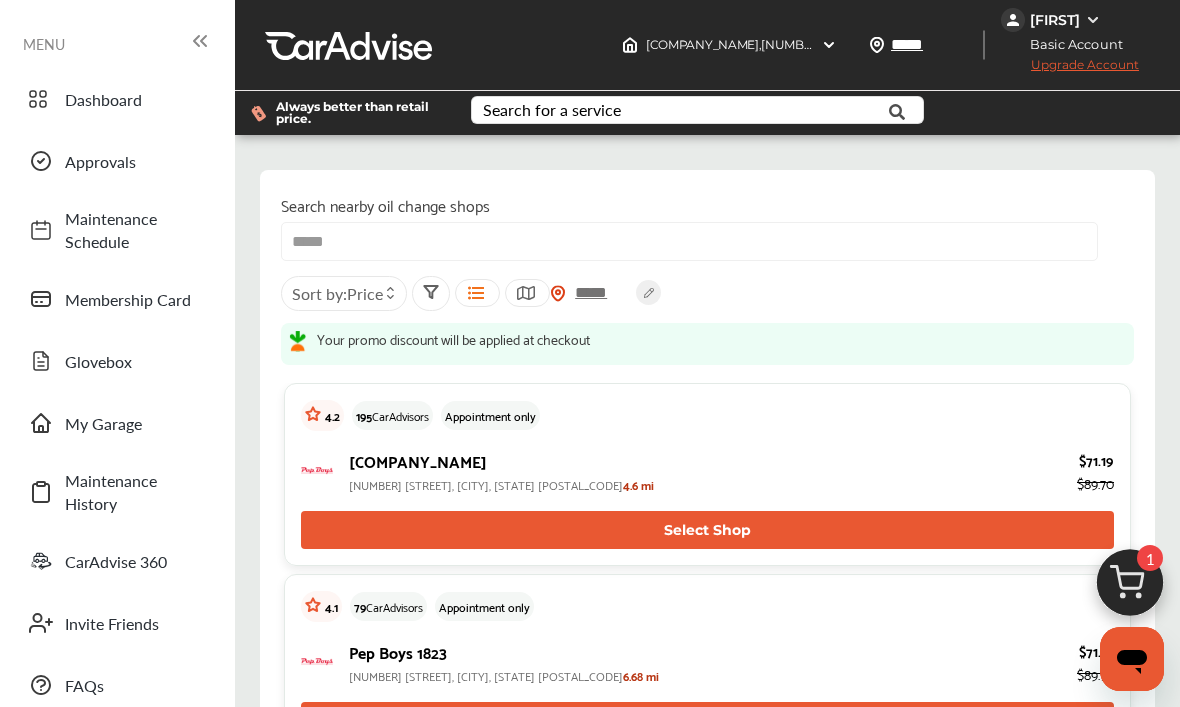 click on "Price" at bounding box center (365, 293) 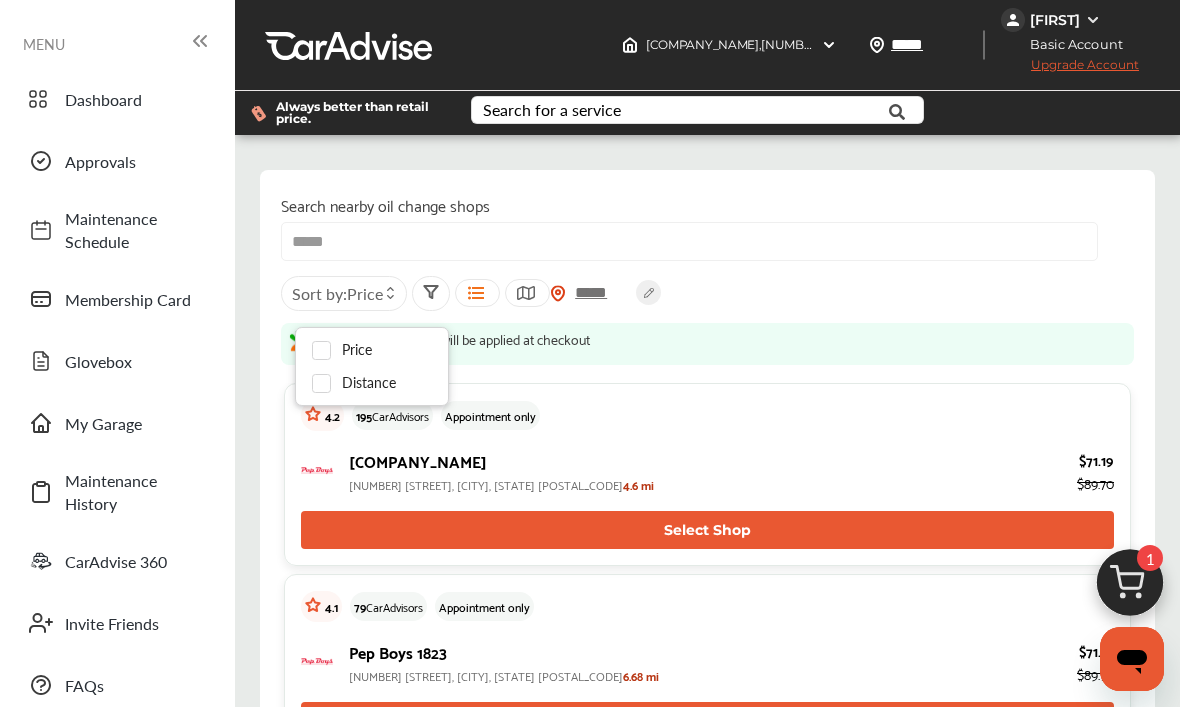 click on "Price Distance" at bounding box center [372, 366] 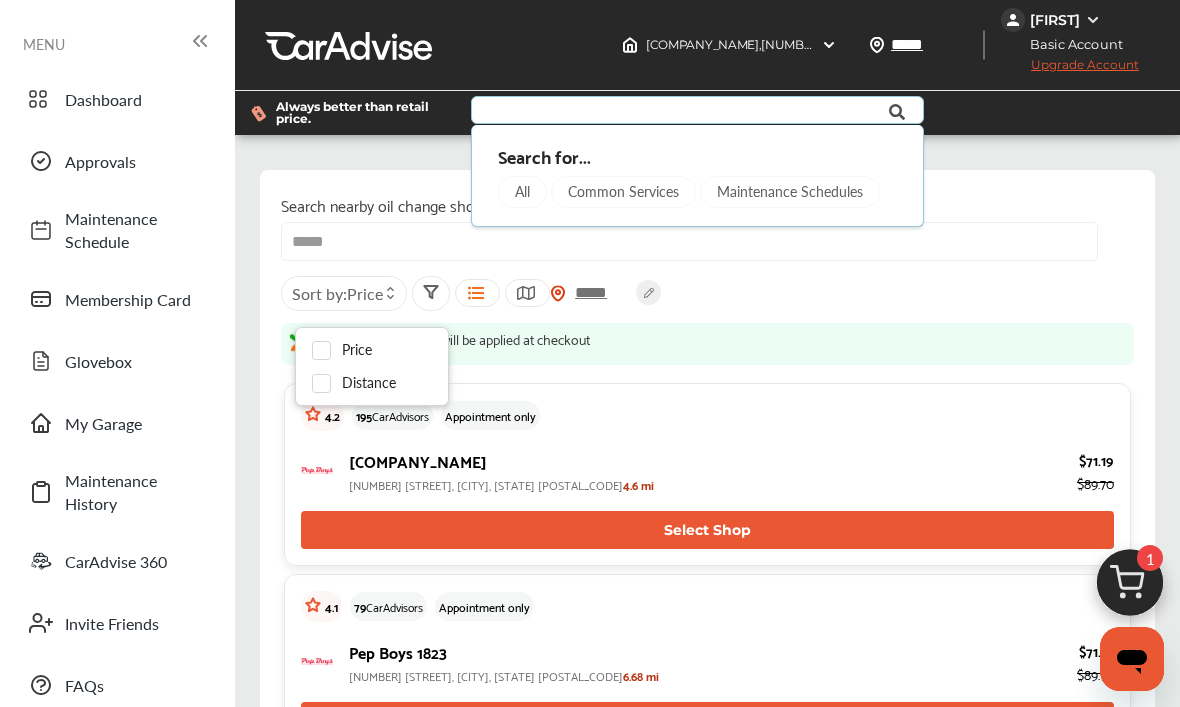 click on "*****" at bounding box center [689, 241] 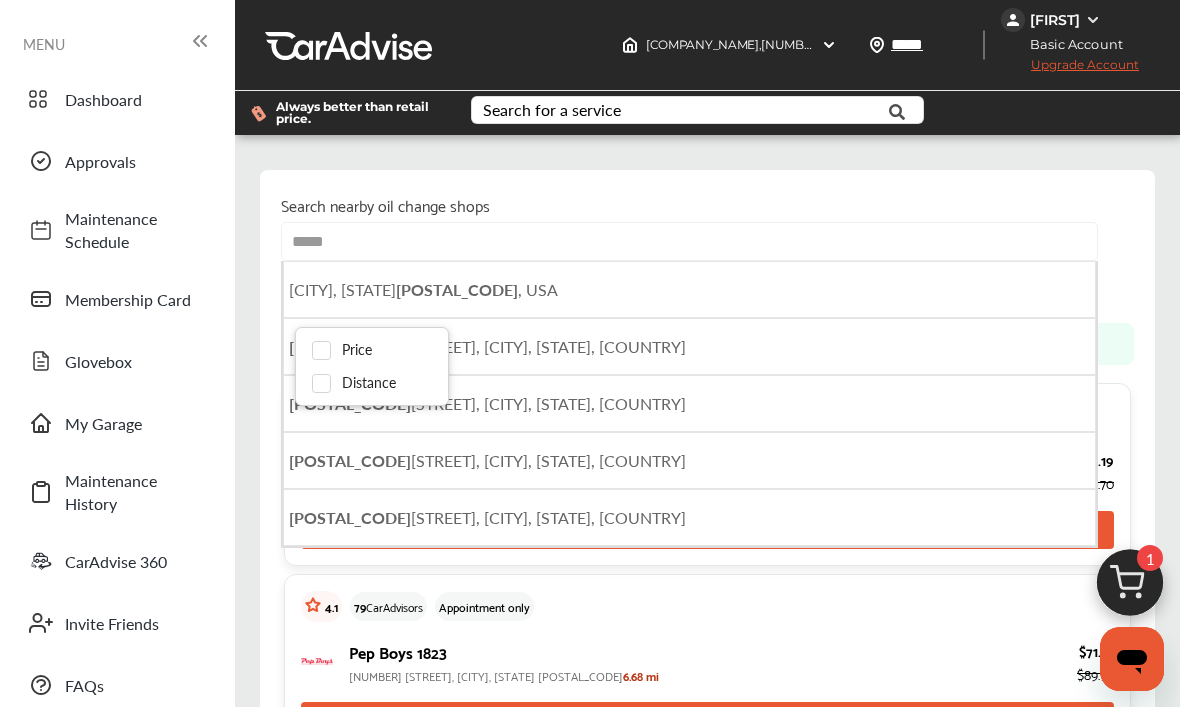 click on "Search nearby oil change shops" at bounding box center (707, 204) 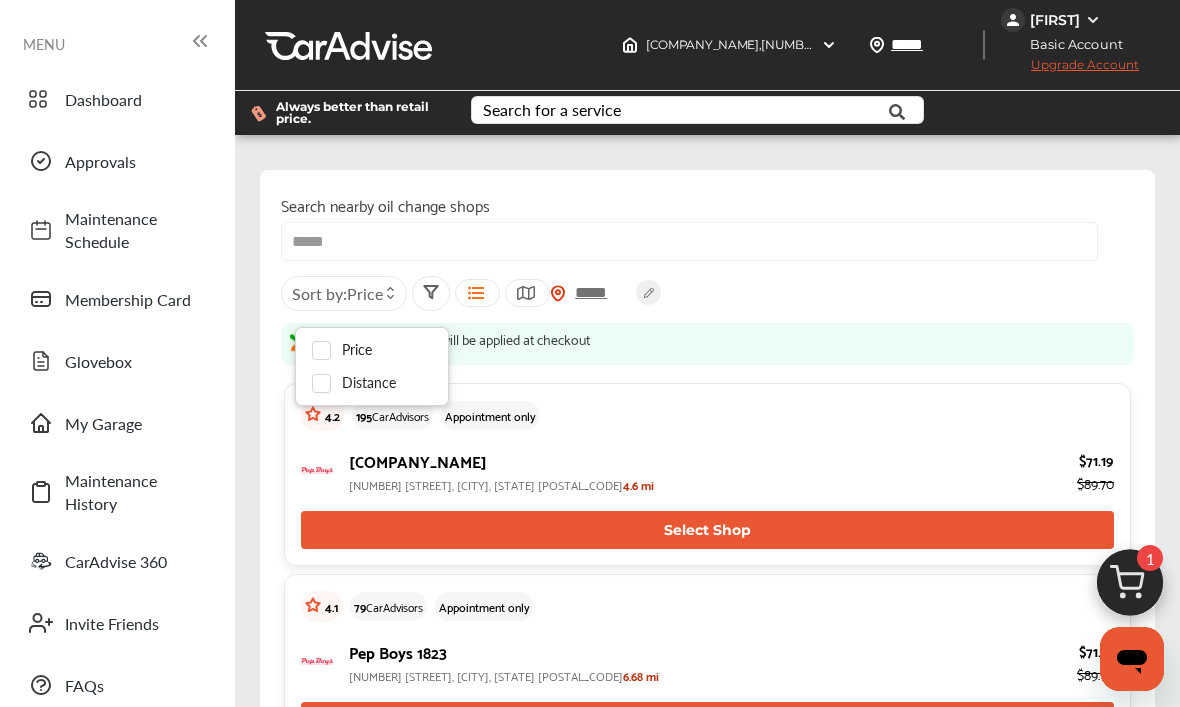 click on "4.1   79  CarAdvisors Appointment only" at bounding box center (707, 606) 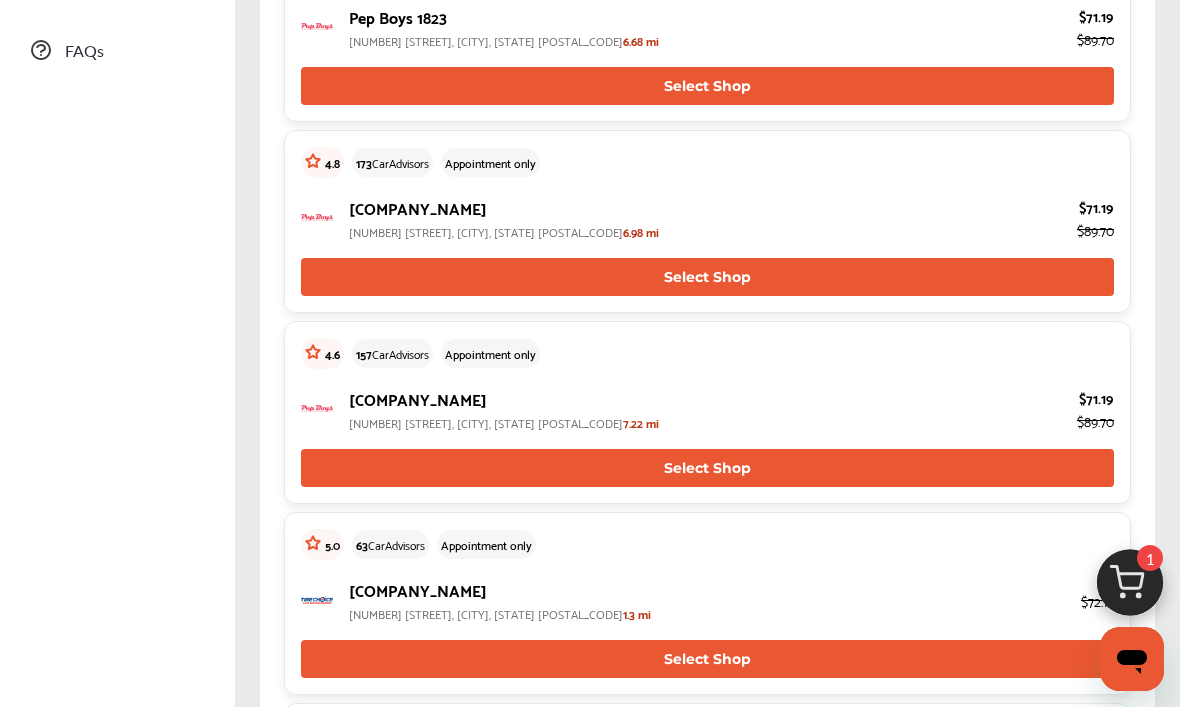 scroll, scrollTop: 0, scrollLeft: 0, axis: both 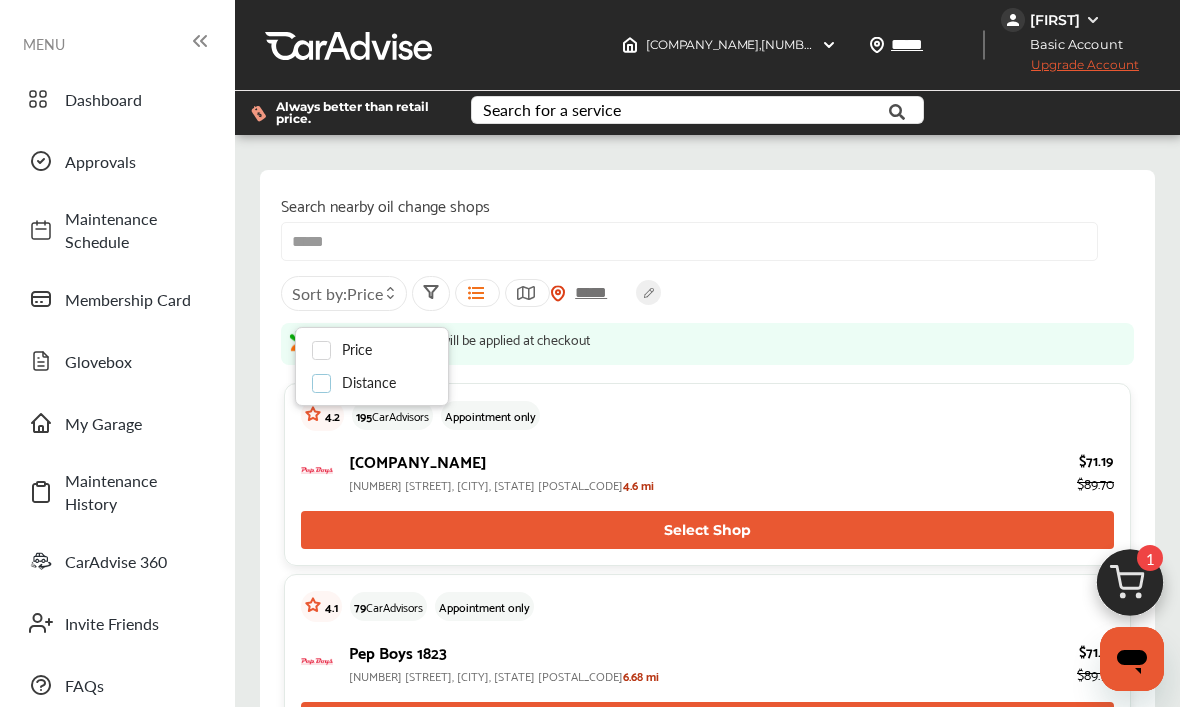 click at bounding box center (327, 375) 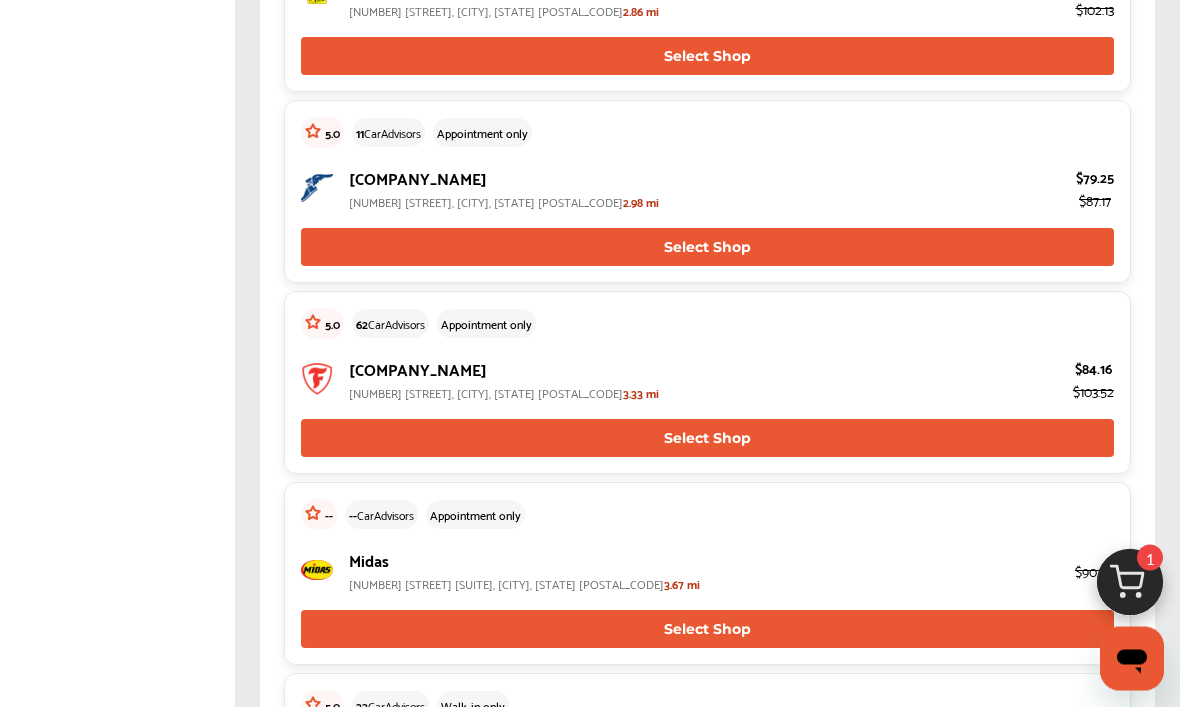 scroll, scrollTop: 2578, scrollLeft: 0, axis: vertical 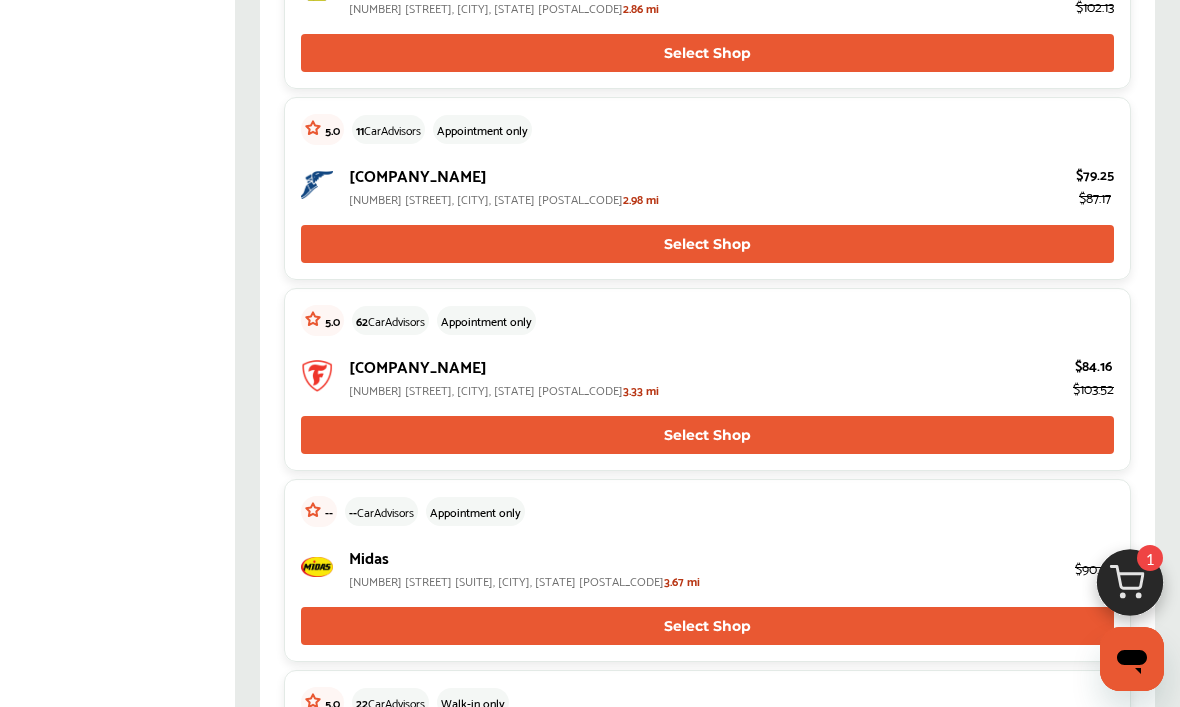 click on "Select Shop" at bounding box center (707, 435) 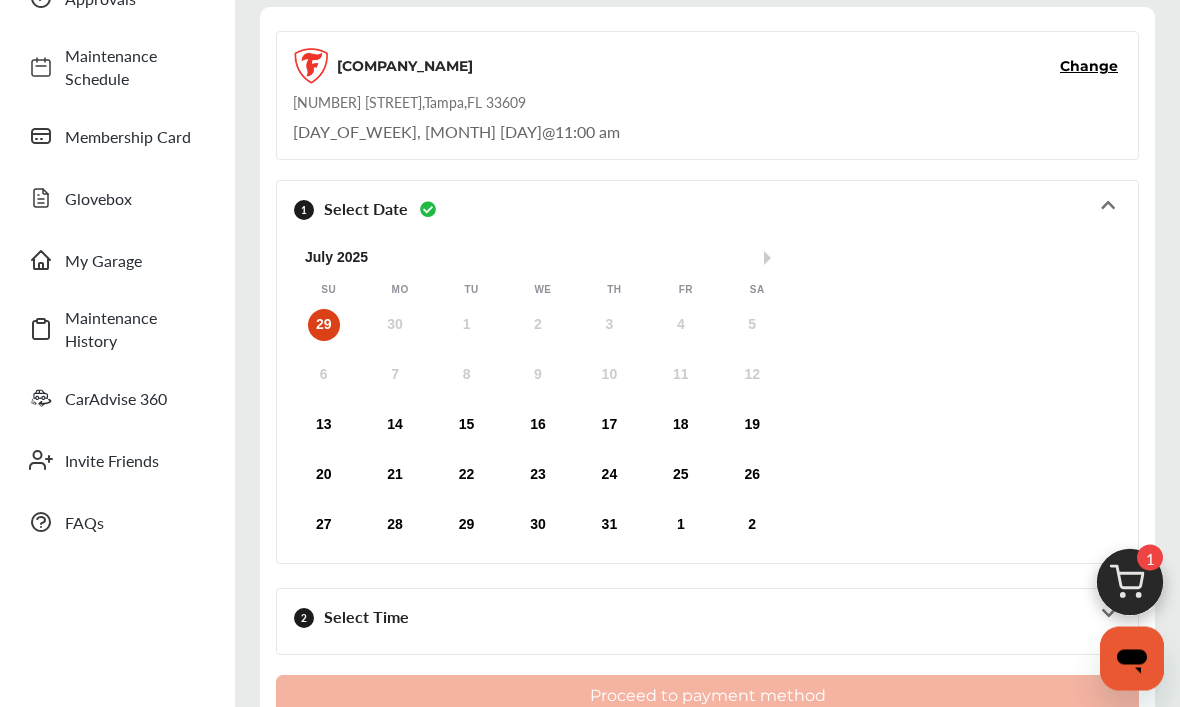 scroll, scrollTop: 166, scrollLeft: 0, axis: vertical 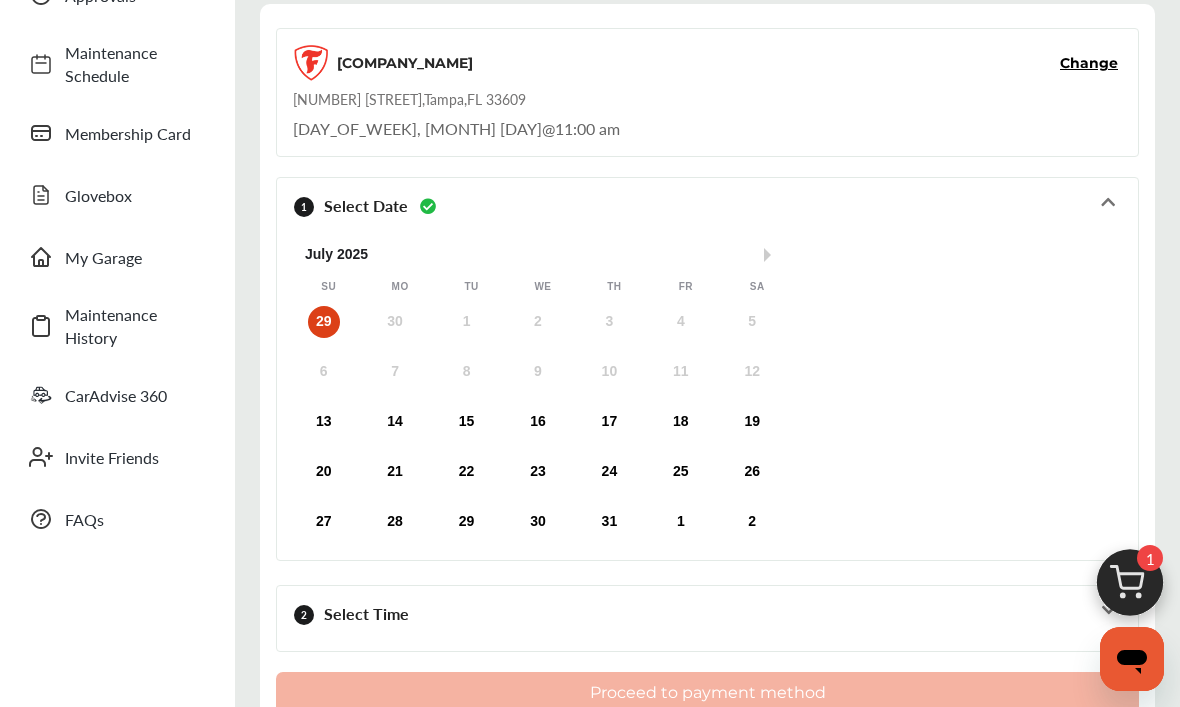 click on "13 14 15 16 17 18 19" at bounding box center (538, 422) 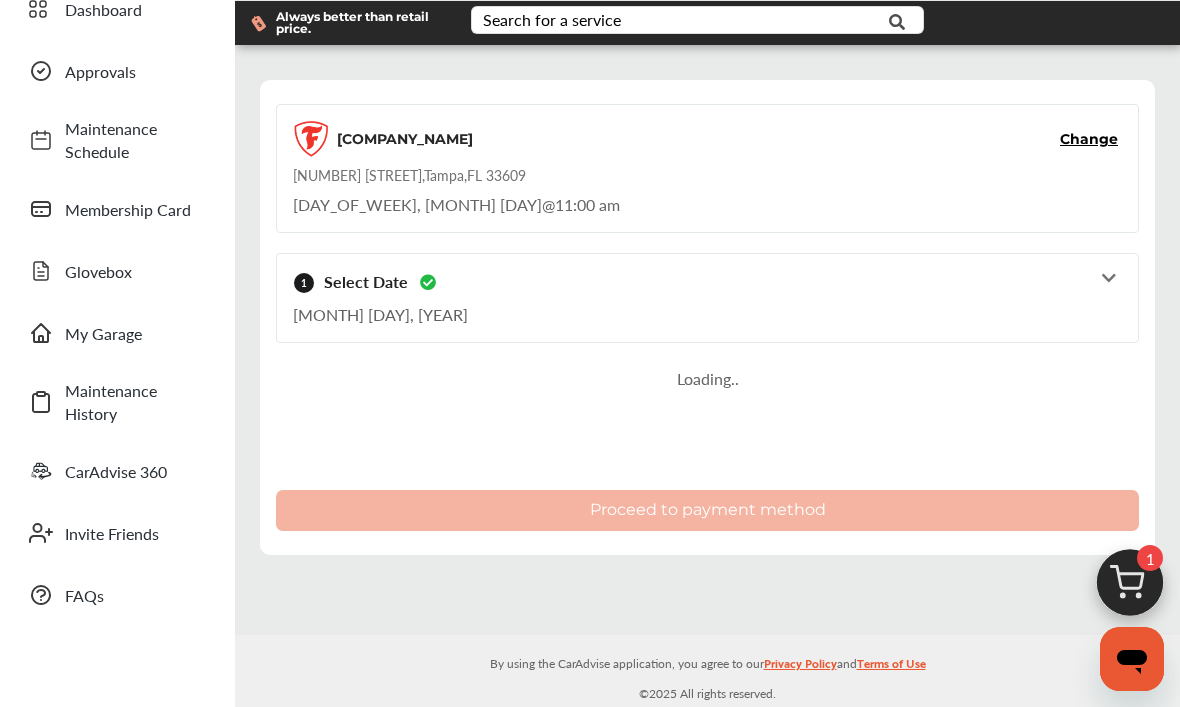 scroll, scrollTop: 94, scrollLeft: 0, axis: vertical 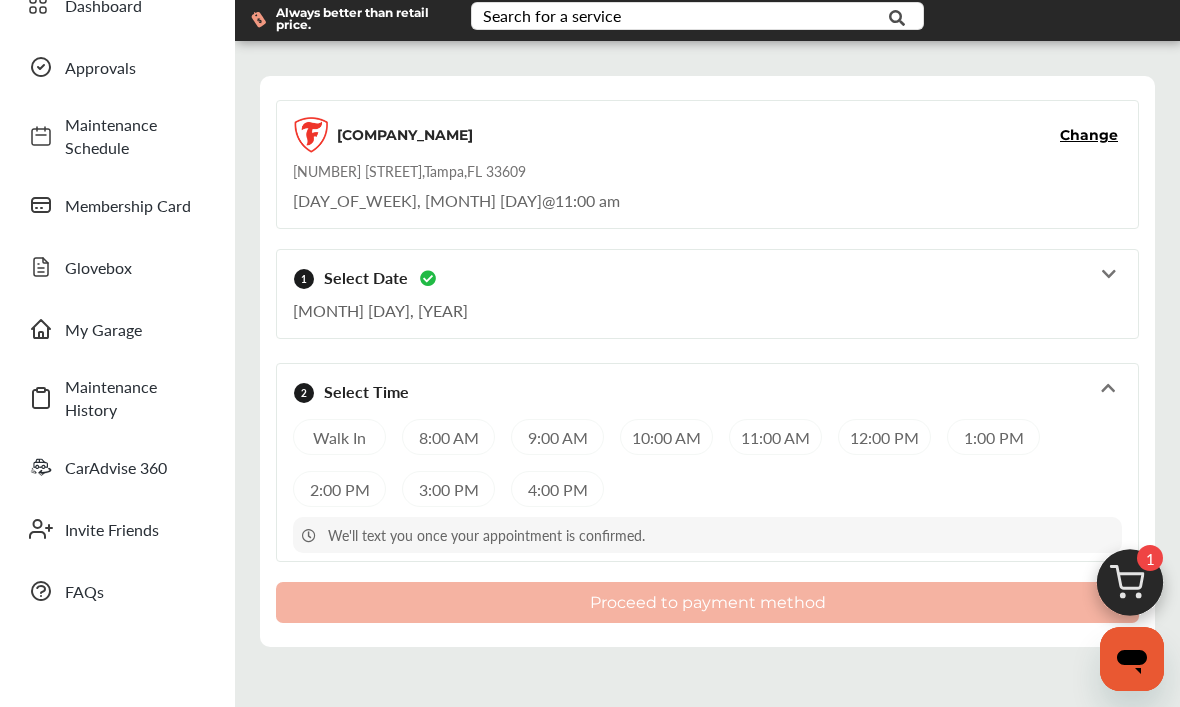 click on "1 Select Date [MONTH] [DAY], [YEAR]" at bounding box center (707, 294) 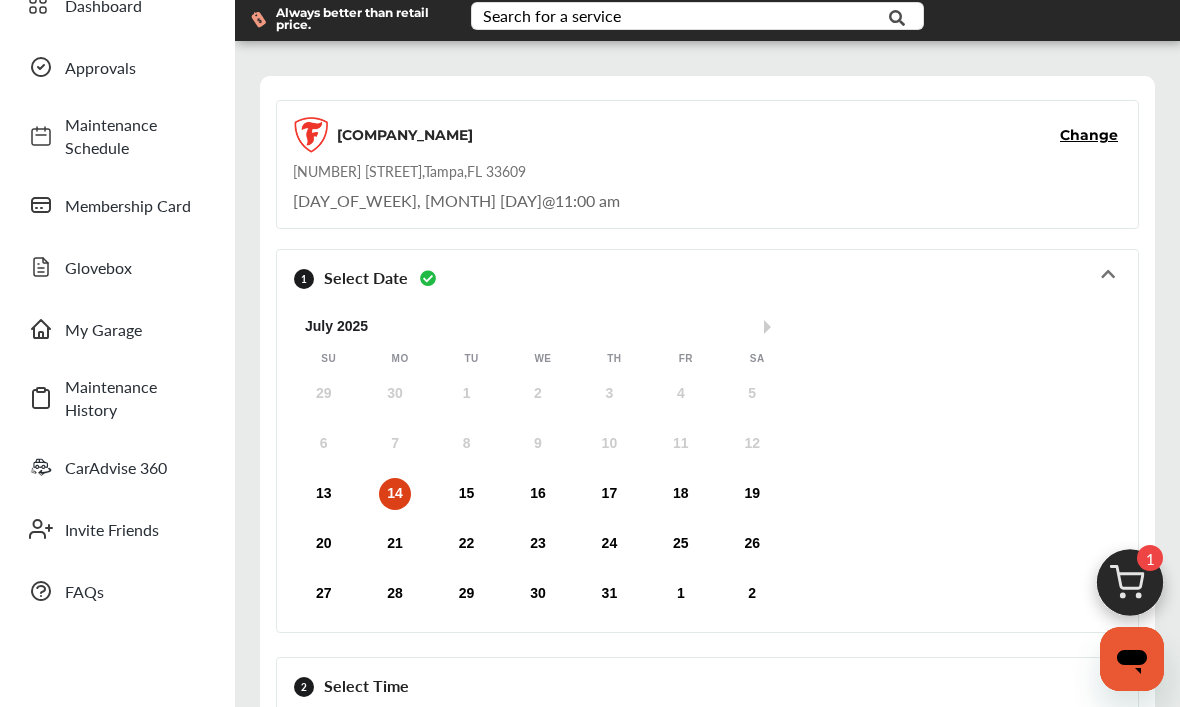 click on "13" at bounding box center (324, 494) 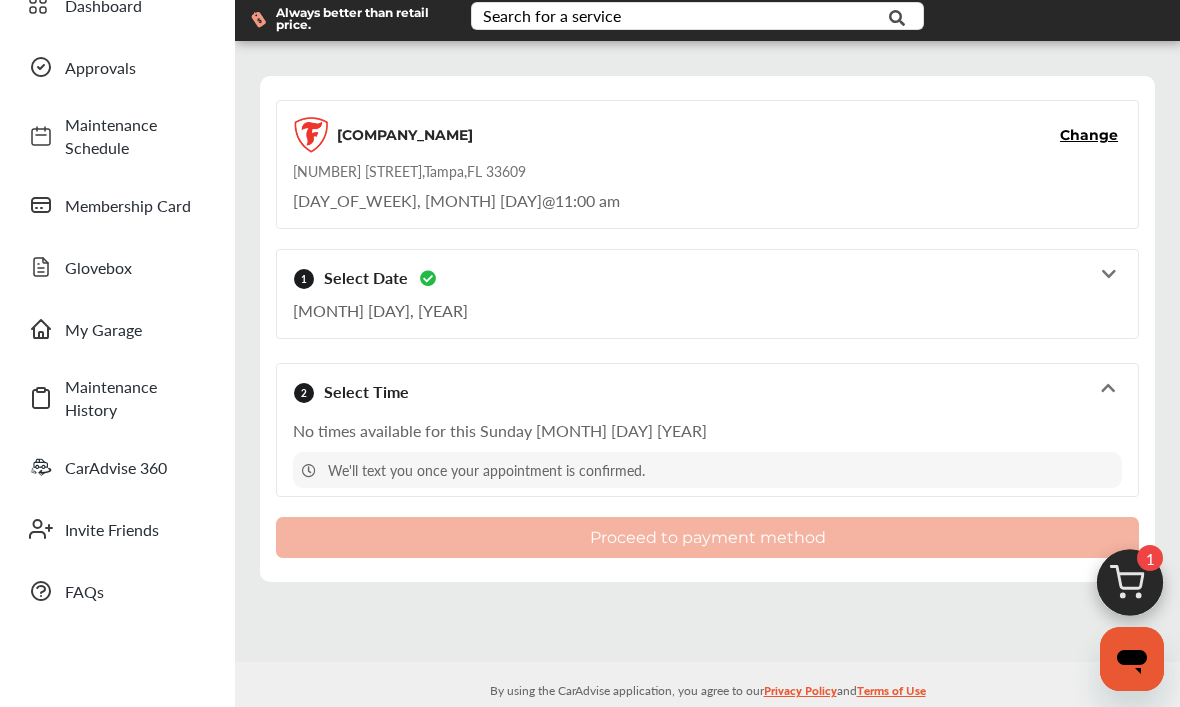 click on "1 Select Date [MONTH] [DAY], [YEAR]" at bounding box center [707, 294] 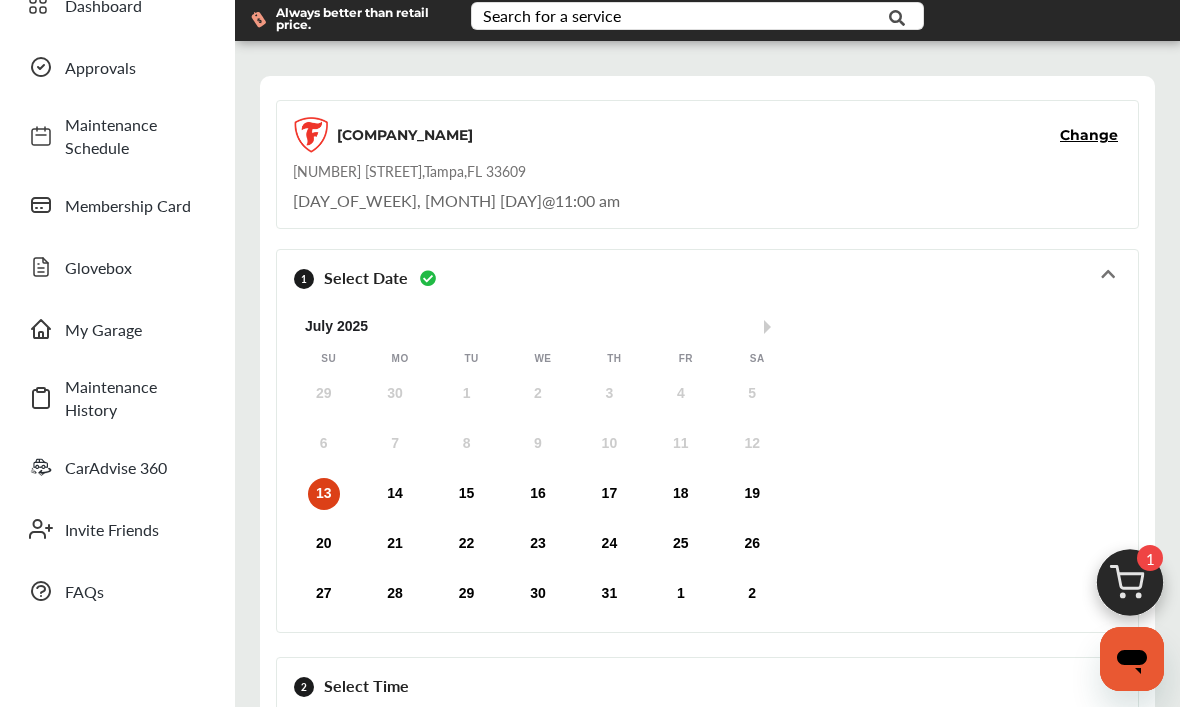 click on "14" at bounding box center (395, 494) 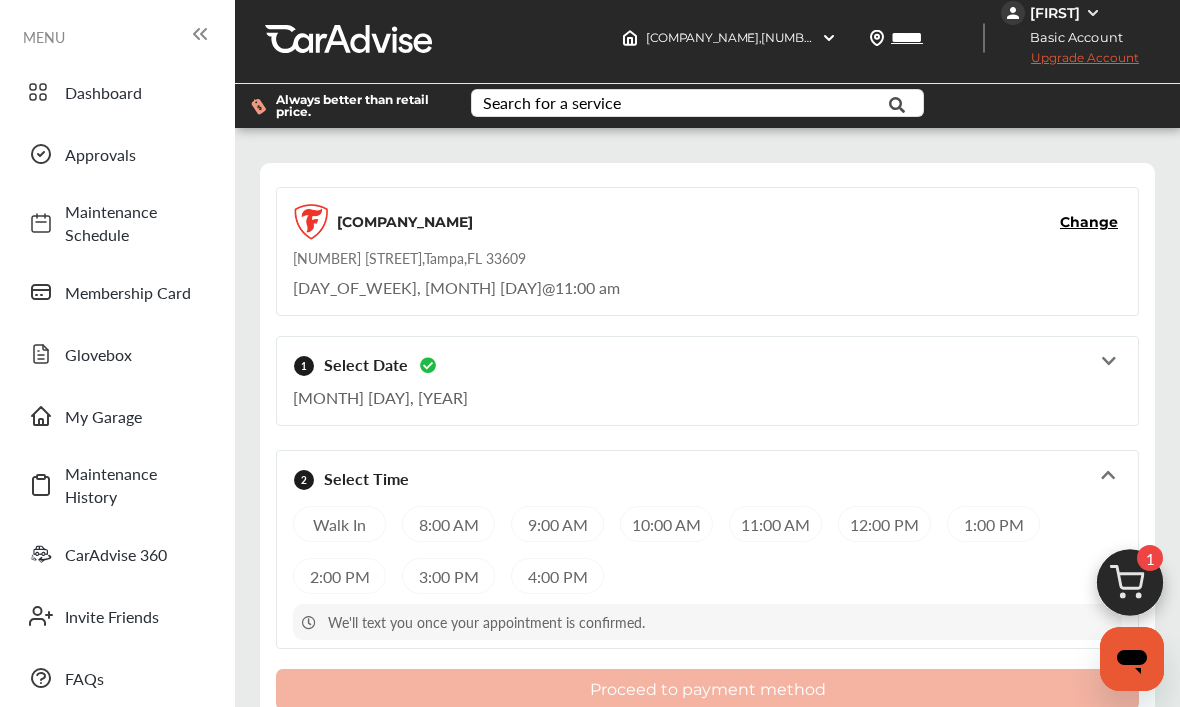 scroll, scrollTop: 3, scrollLeft: 0, axis: vertical 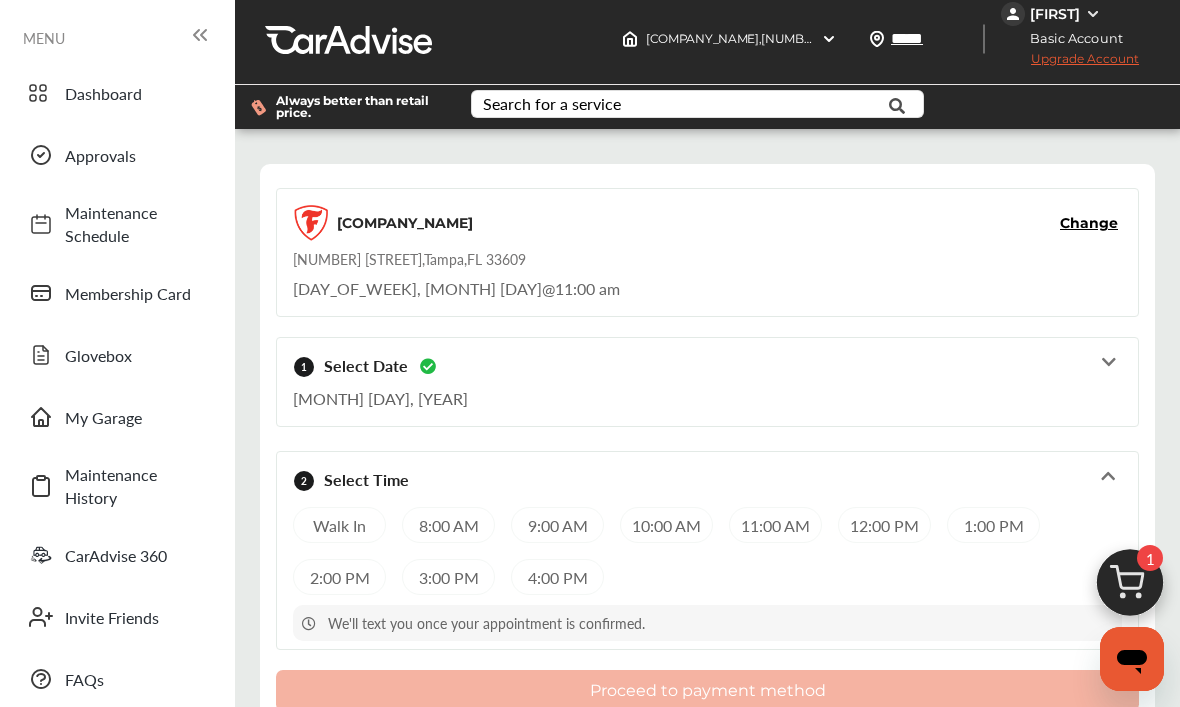 click on "9:00 AM" at bounding box center (557, 525) 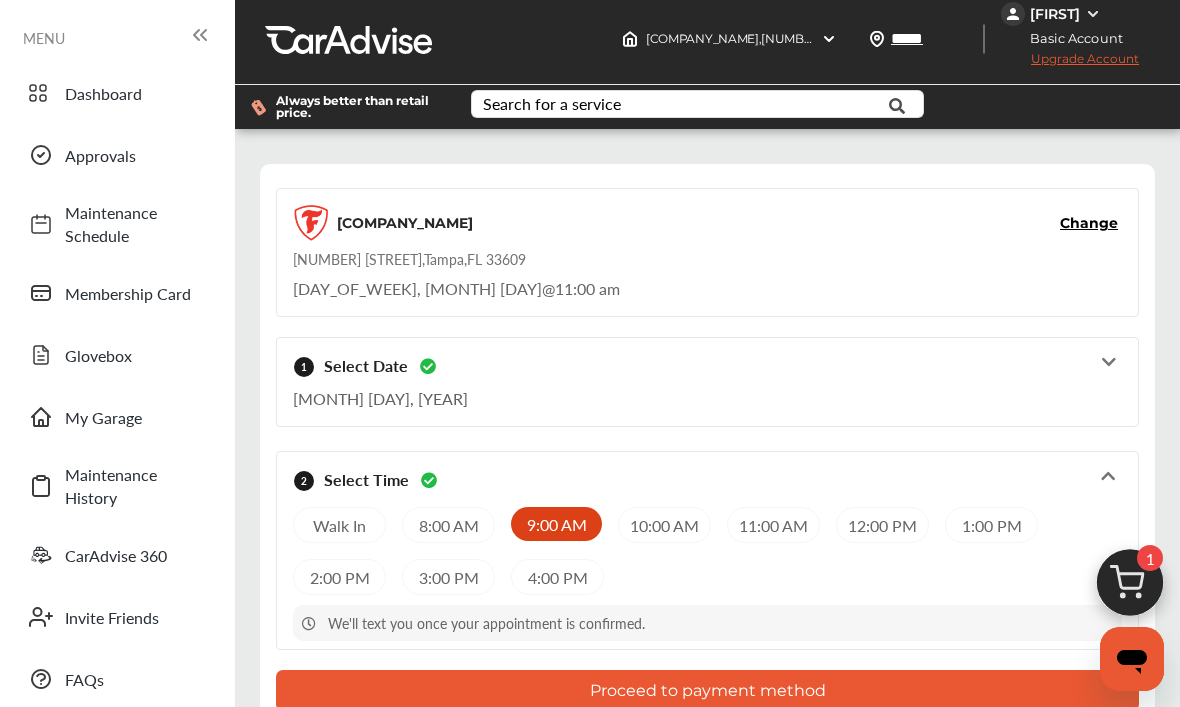 click on "Proceed to payment method" at bounding box center (707, 690) 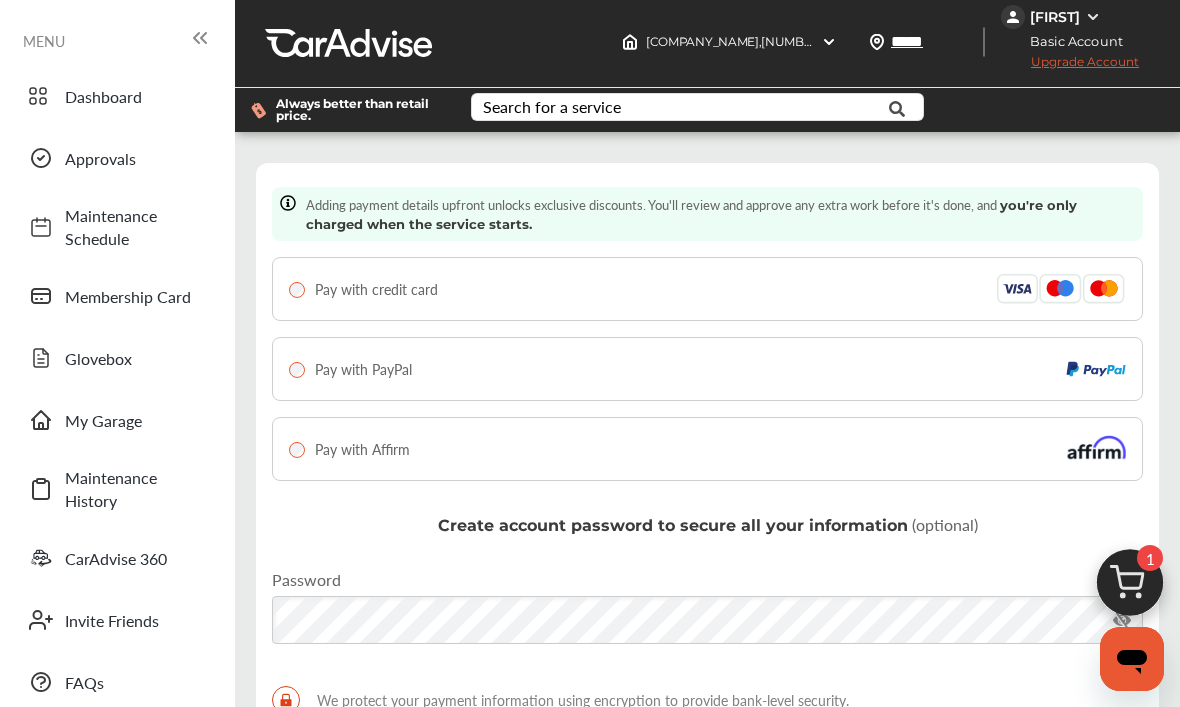 scroll, scrollTop: 0, scrollLeft: 0, axis: both 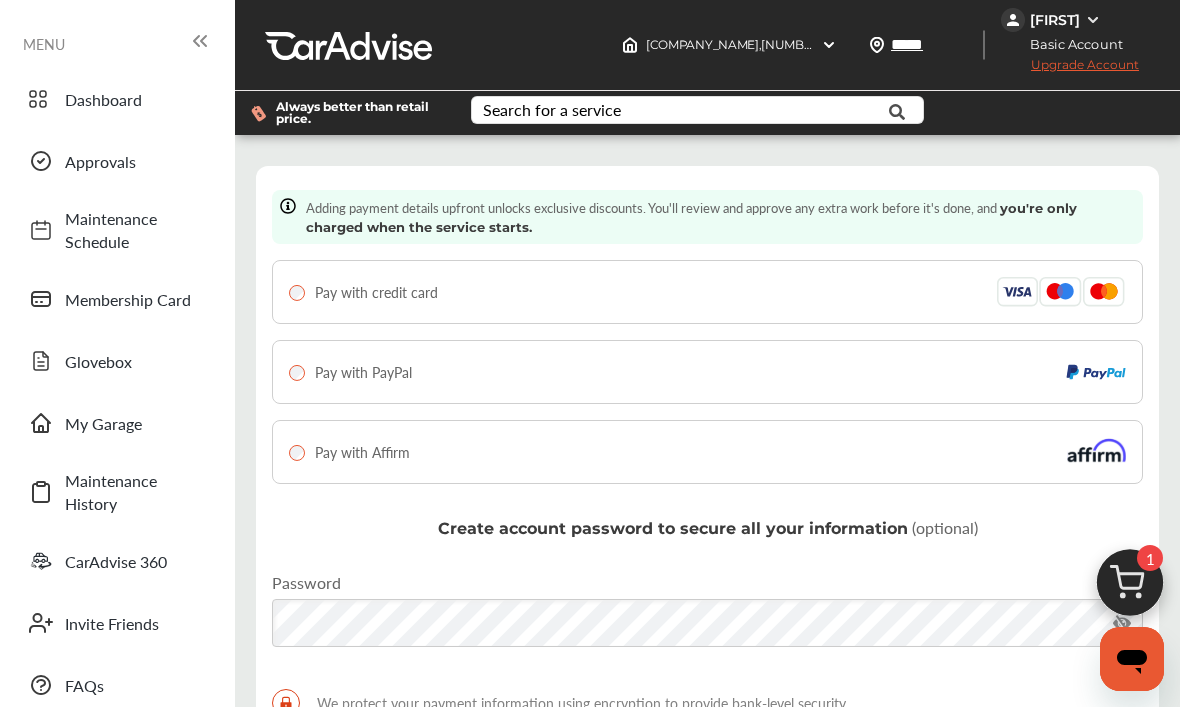 click on "Pay with credit card" at bounding box center (707, 292) 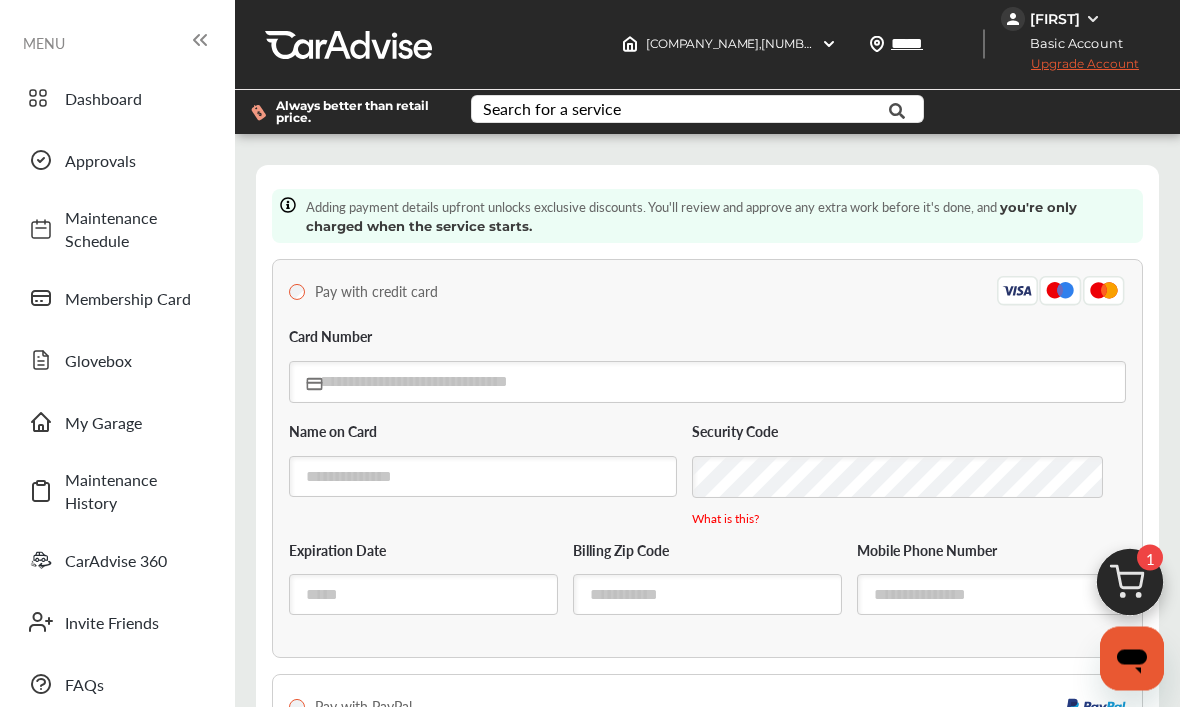 scroll, scrollTop: 83, scrollLeft: 0, axis: vertical 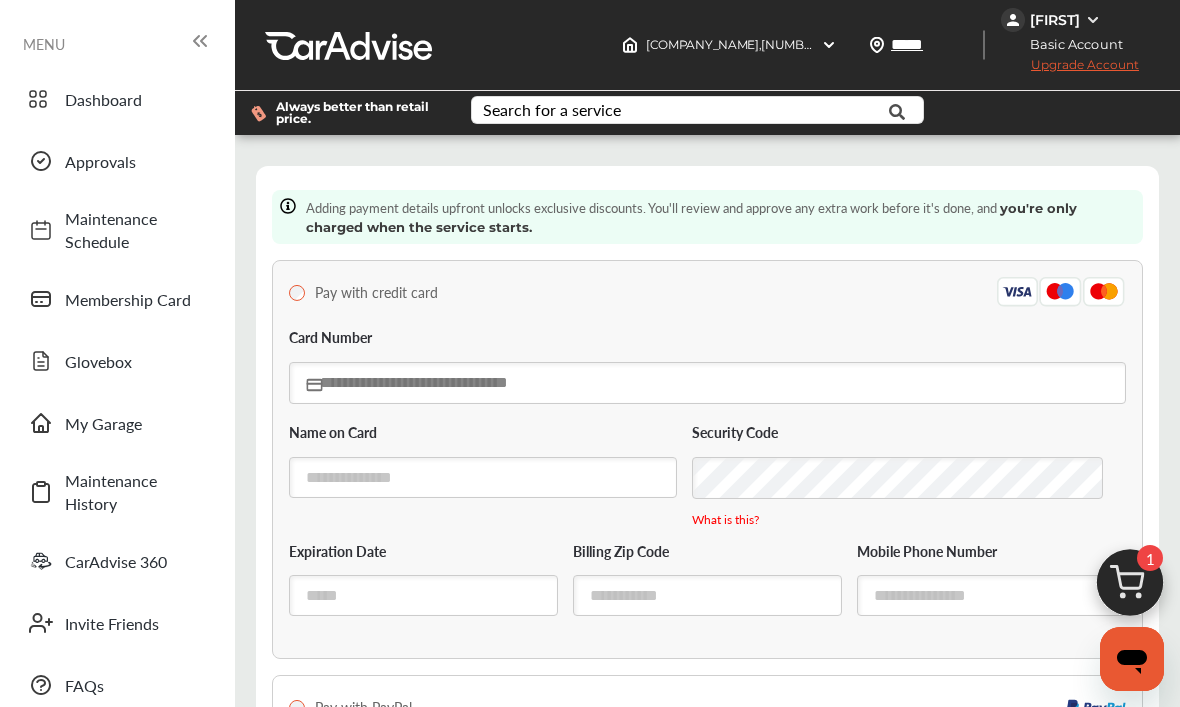 click at bounding box center (707, 382) 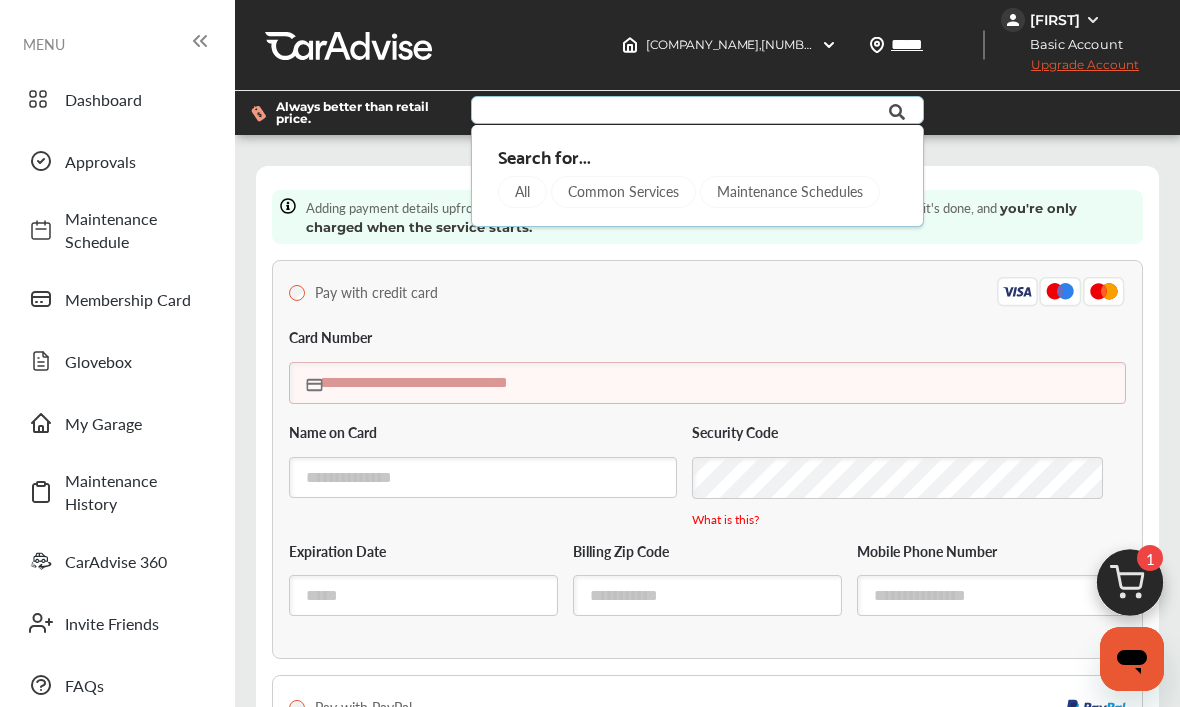 click at bounding box center [707, 382] 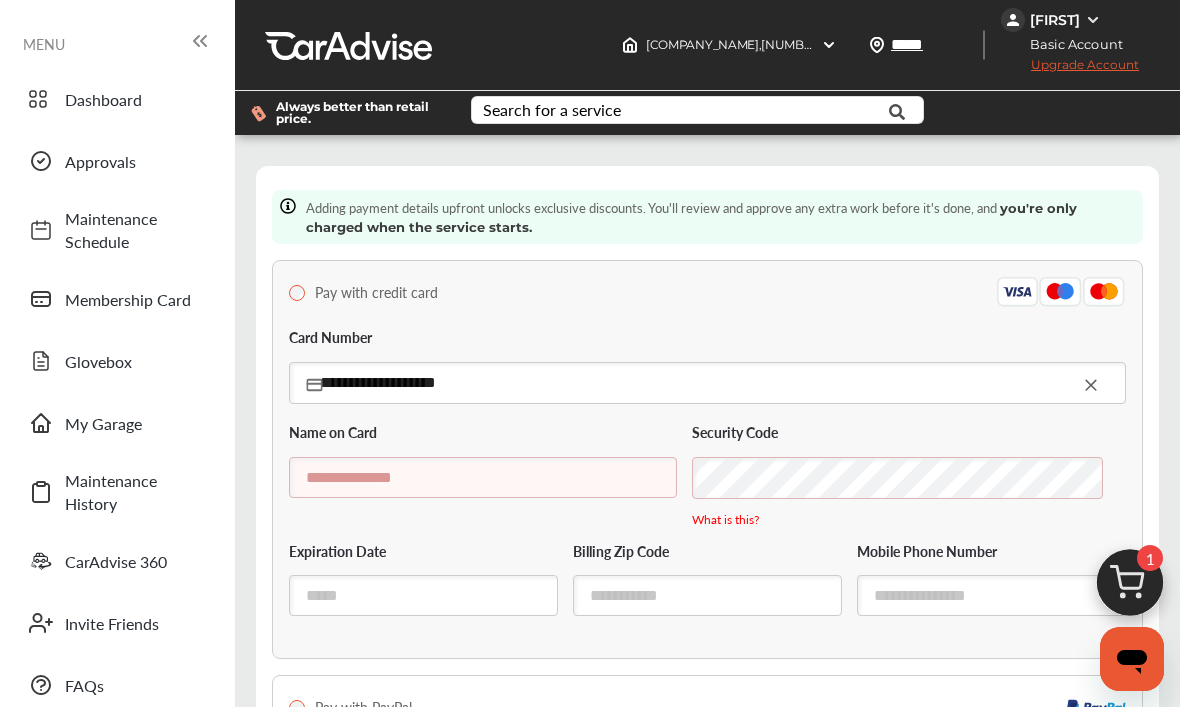 click at bounding box center [483, 477] 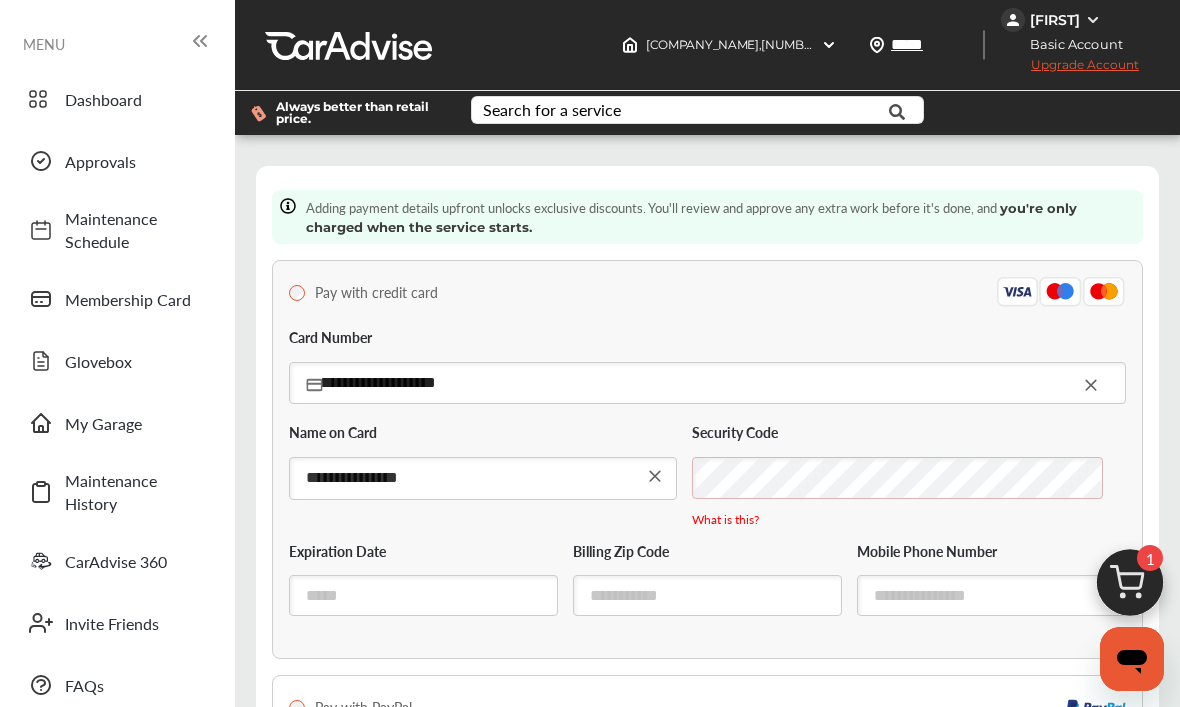type on "**********" 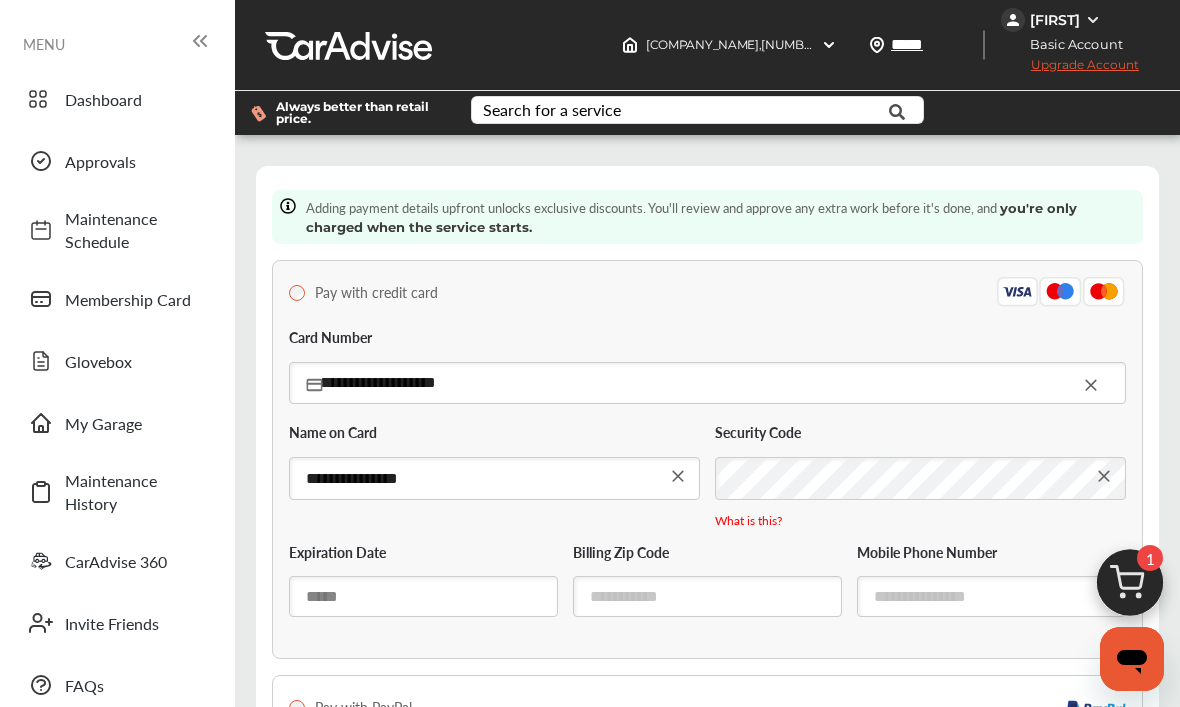 click at bounding box center (423, 596) 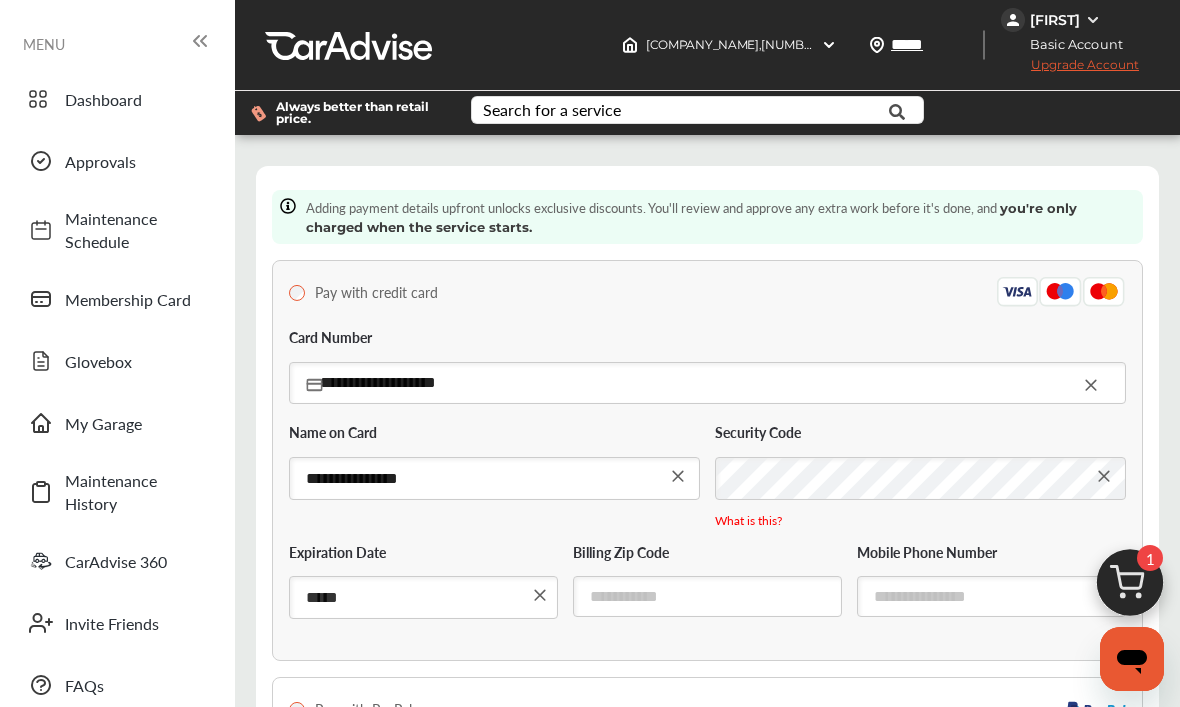 type on "*****" 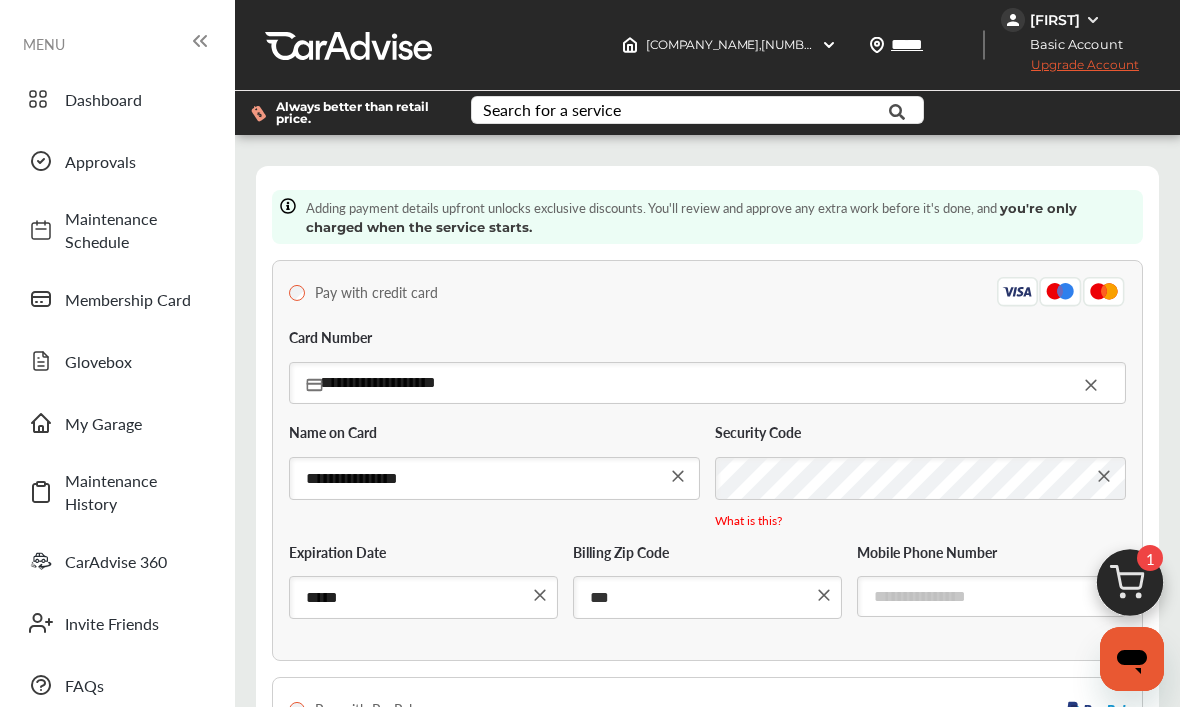 type on "***" 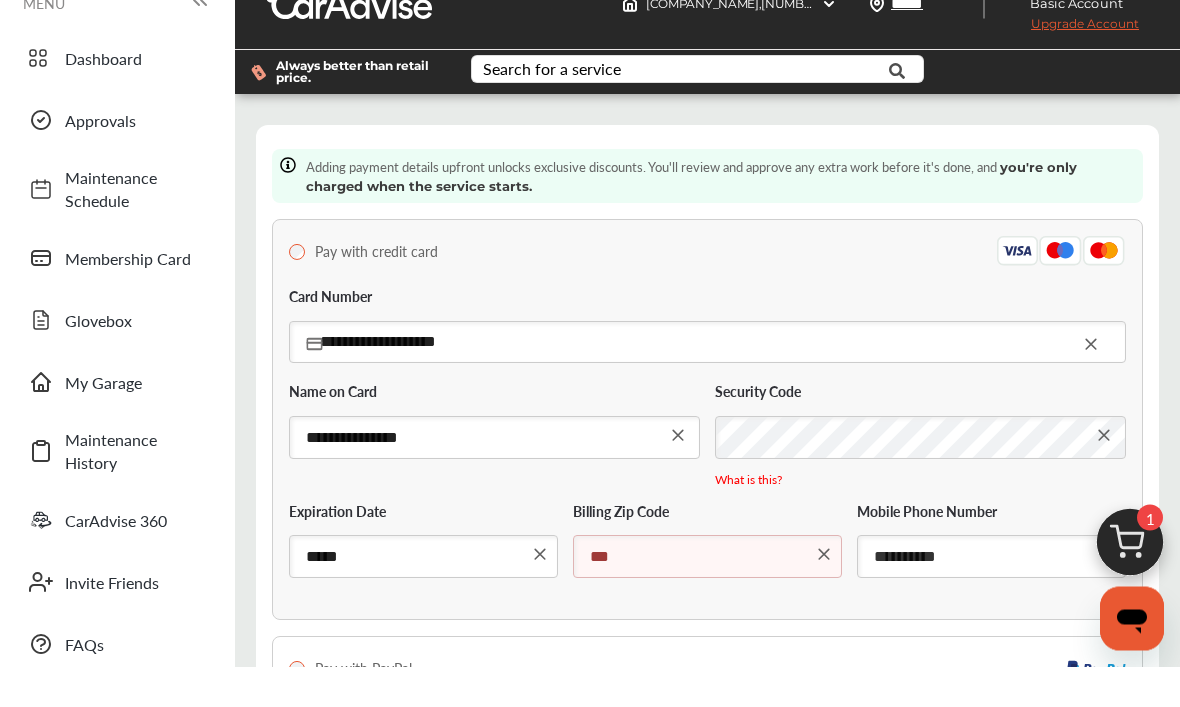 scroll, scrollTop: 540, scrollLeft: 0, axis: vertical 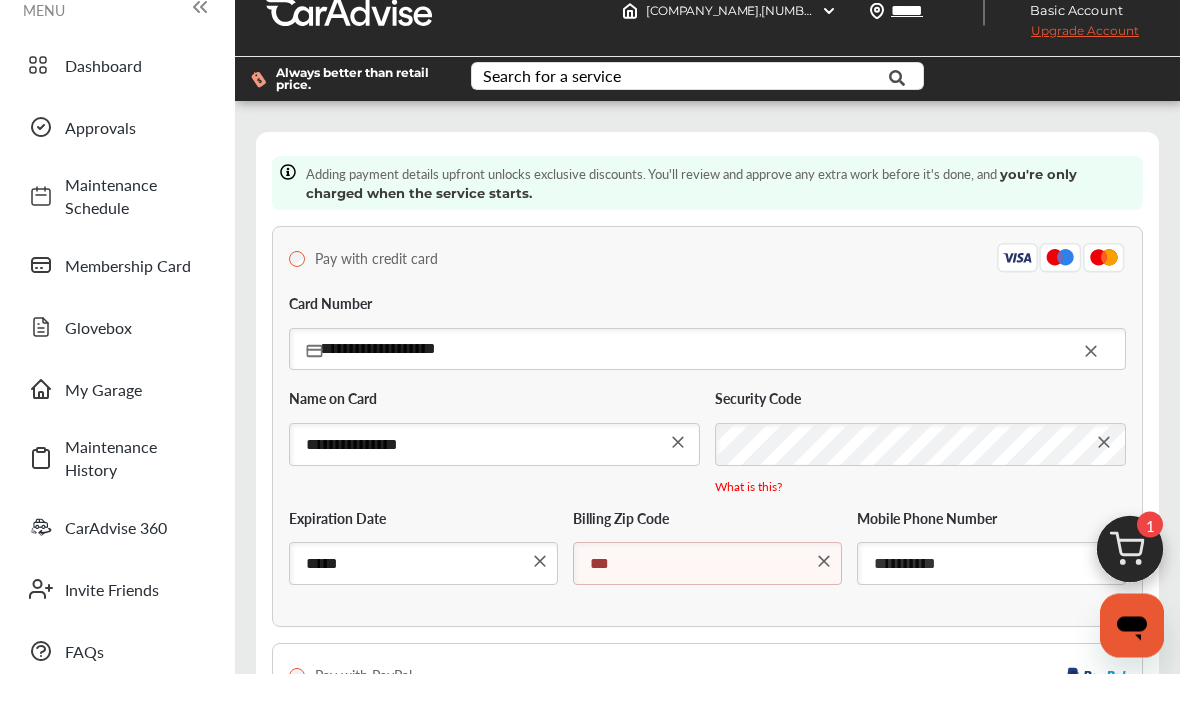 type on "**********" 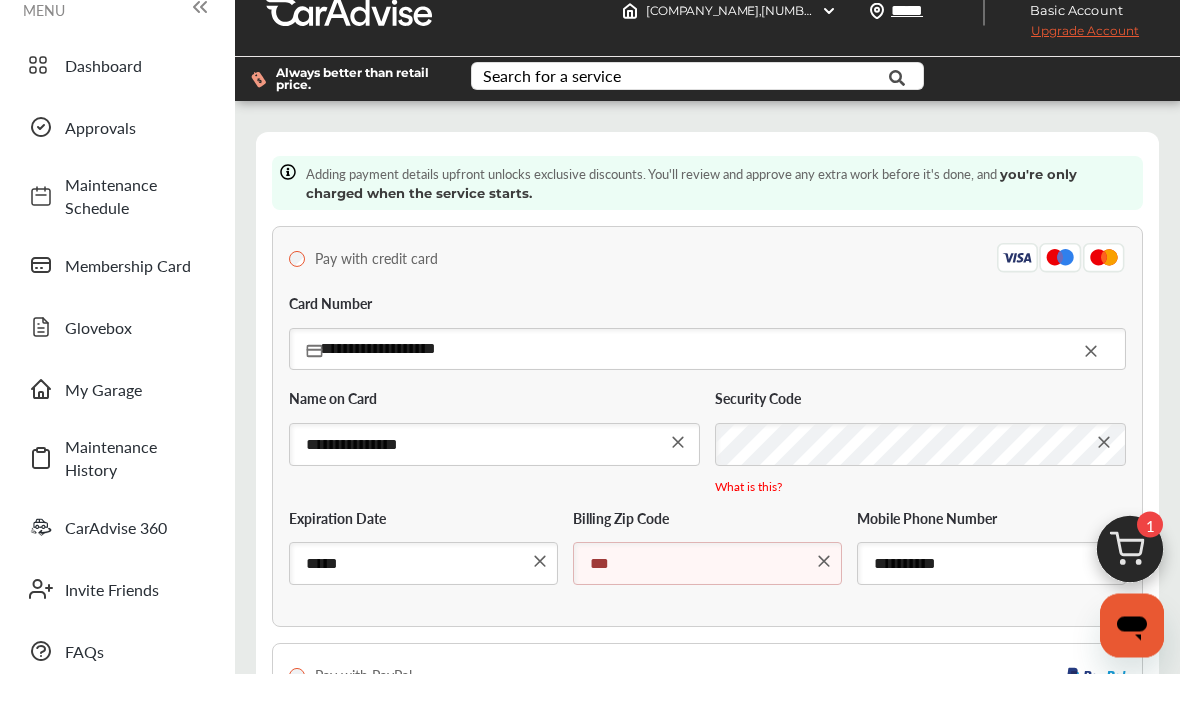 click at bounding box center [1121, 960] 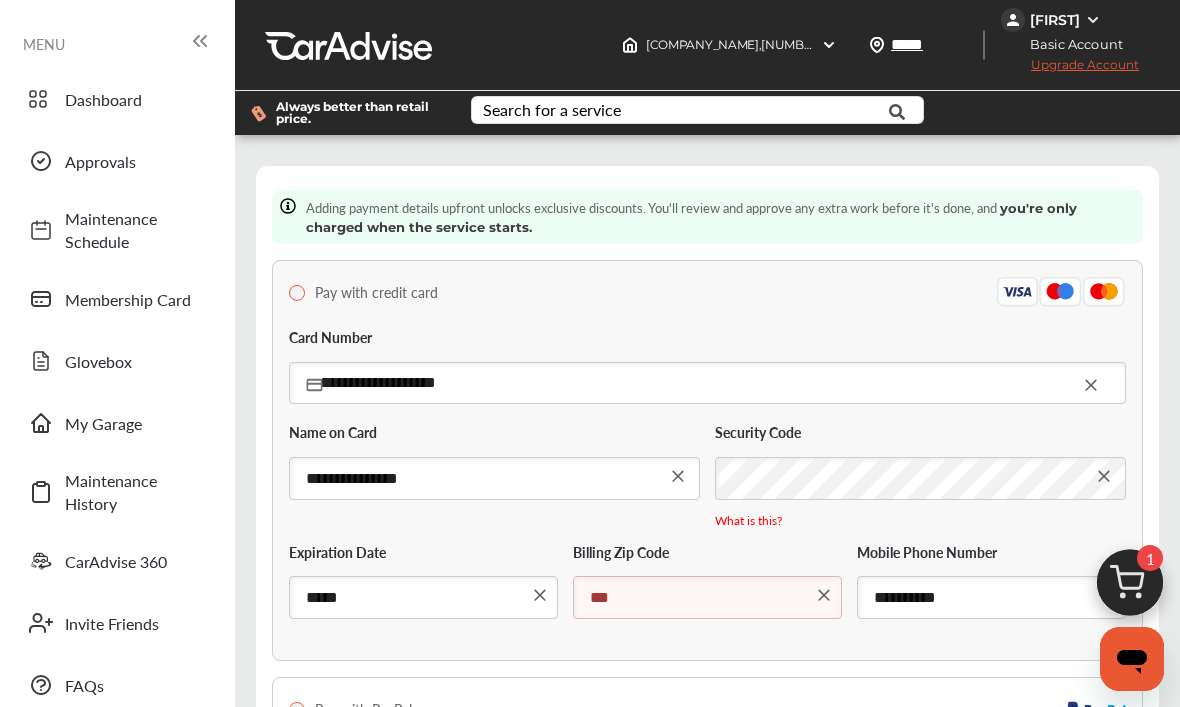 click on "**********" at bounding box center (707, 661) 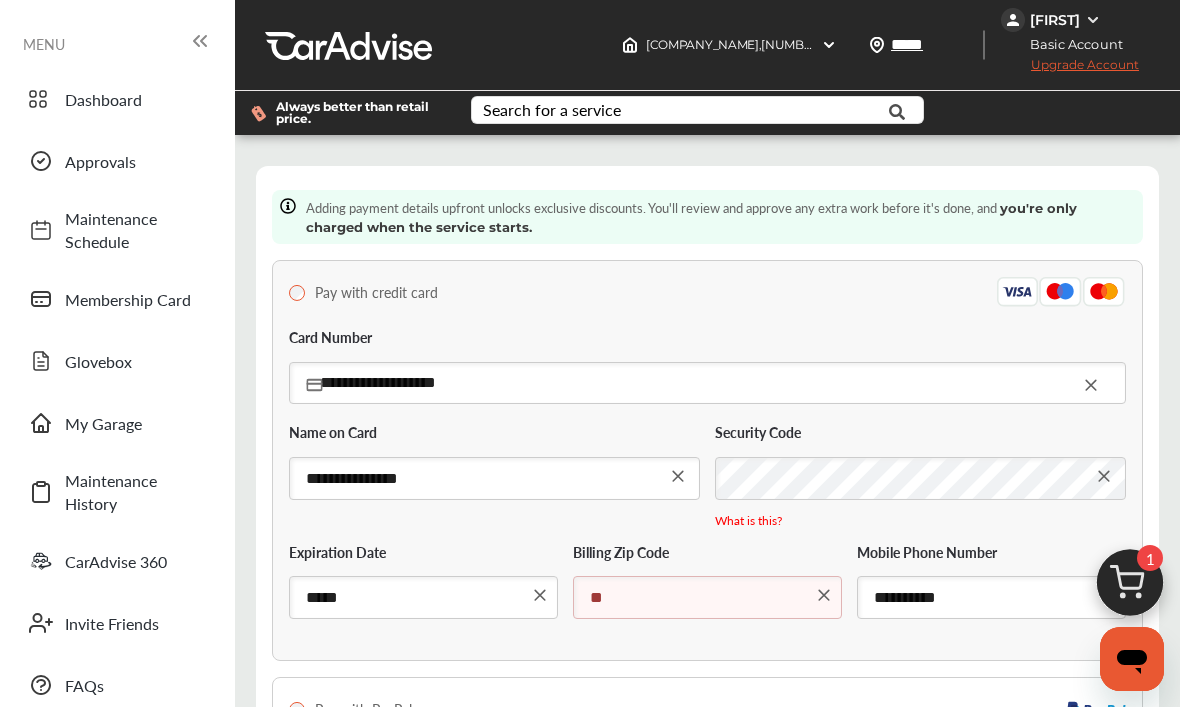 type on "*" 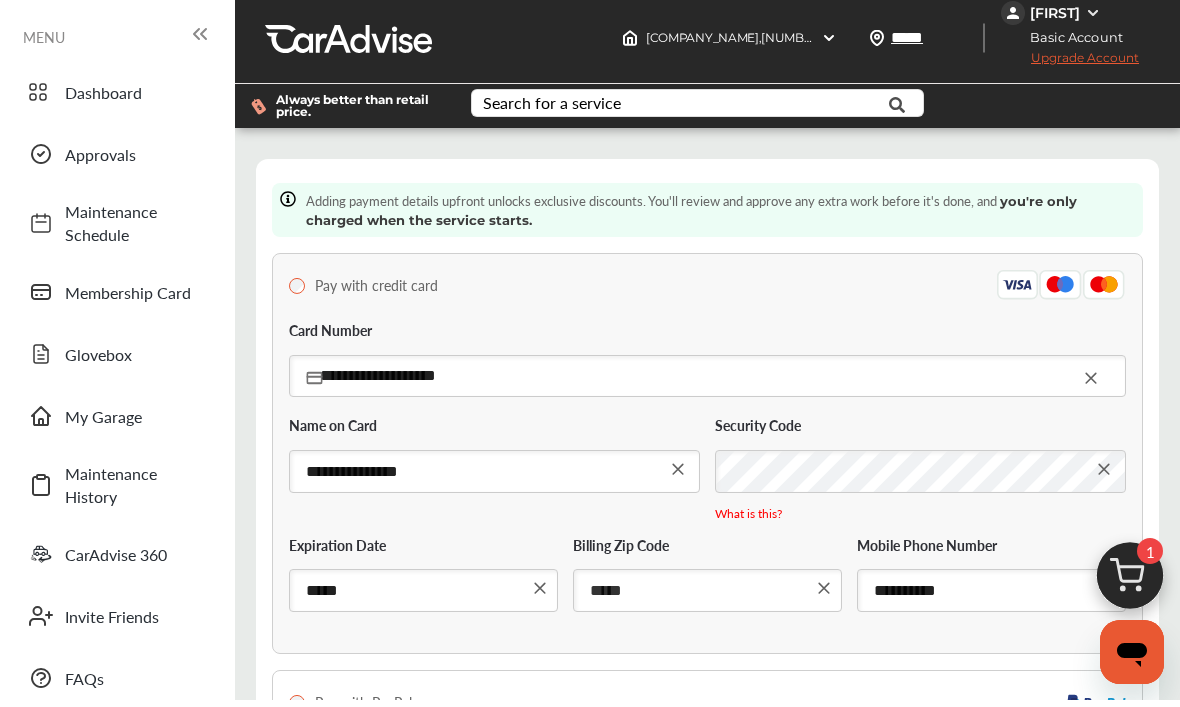 scroll, scrollTop: 605, scrollLeft: 0, axis: vertical 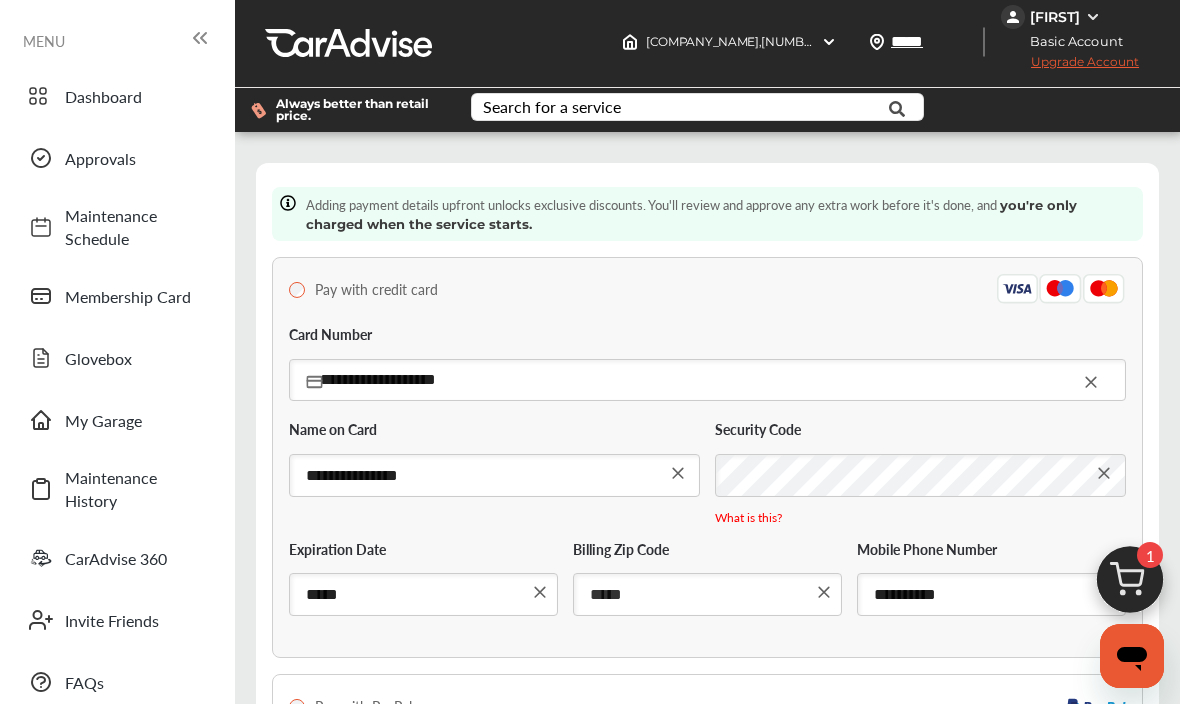 type on "*****" 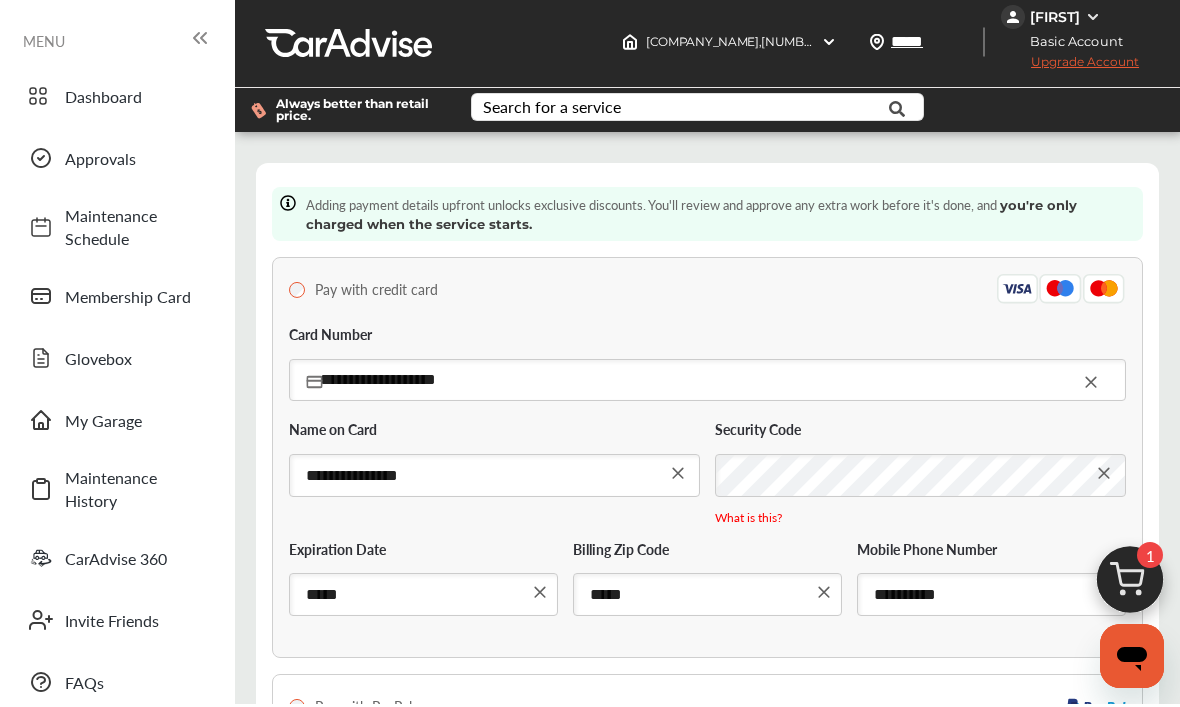 click on "Proceed to review" at bounding box center (707, 1110) 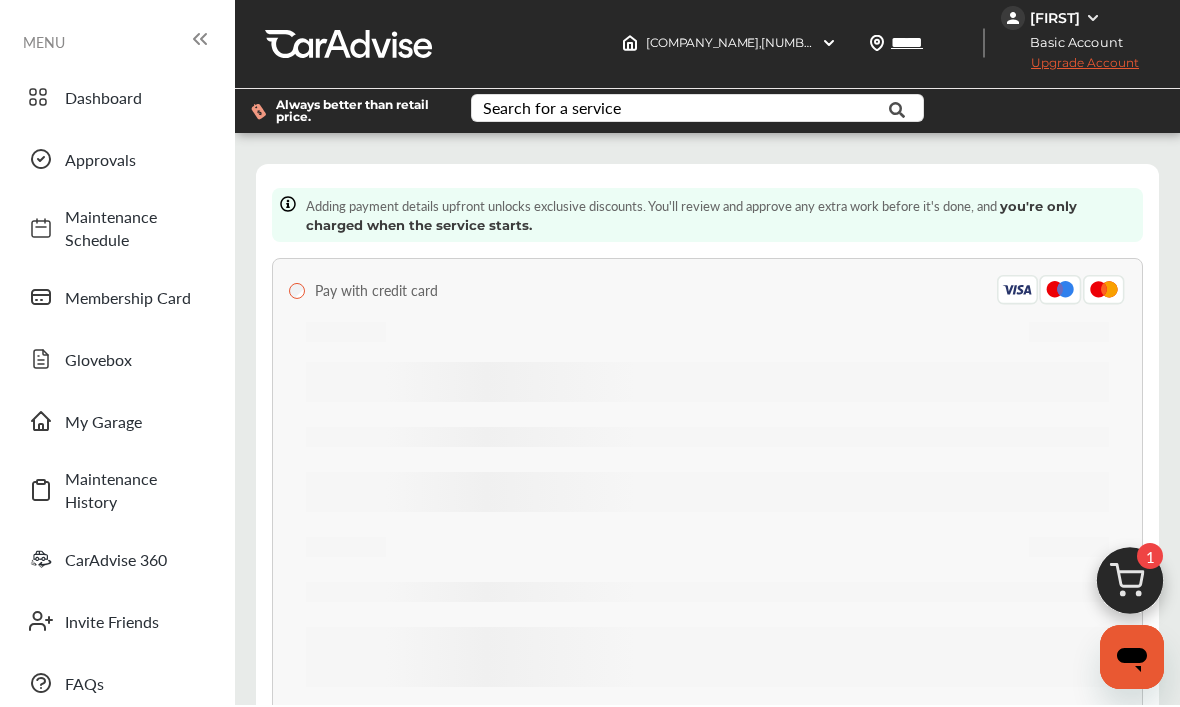 scroll, scrollTop: 539, scrollLeft: 0, axis: vertical 